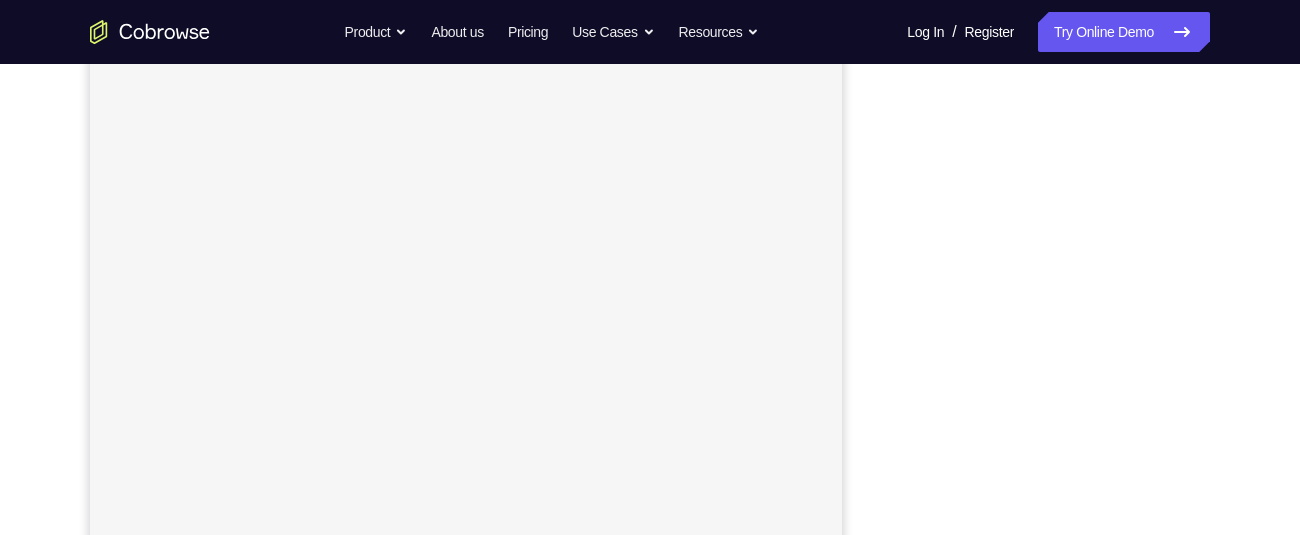 scroll, scrollTop: 473, scrollLeft: 0, axis: vertical 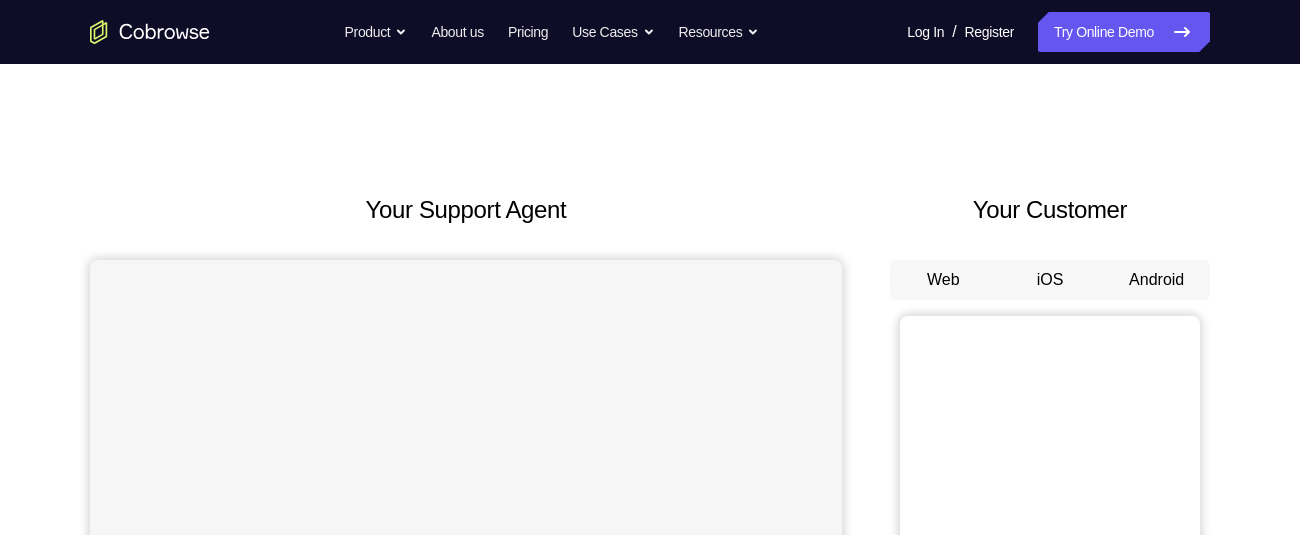 click on "Android" at bounding box center (1156, 280) 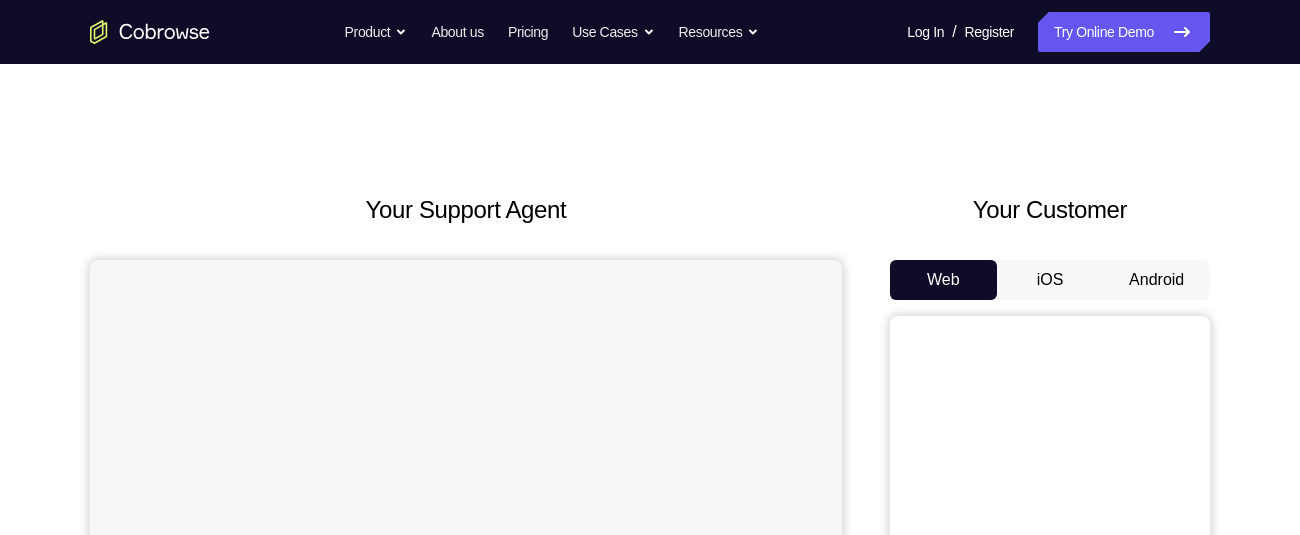 click on "Android" at bounding box center (1156, 280) 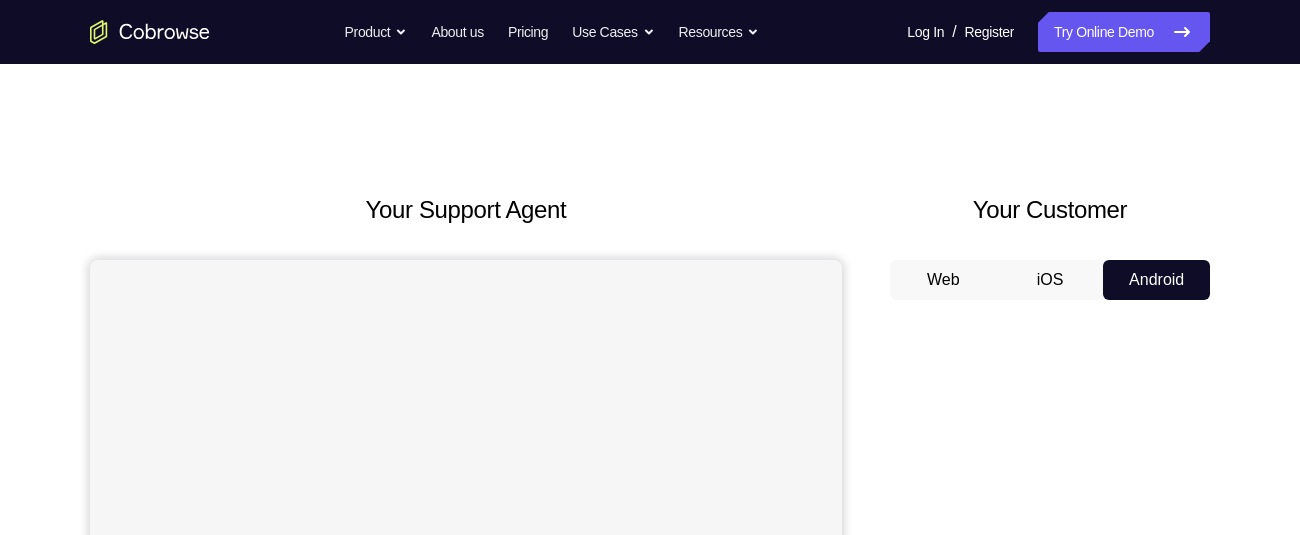 scroll, scrollTop: 286, scrollLeft: 0, axis: vertical 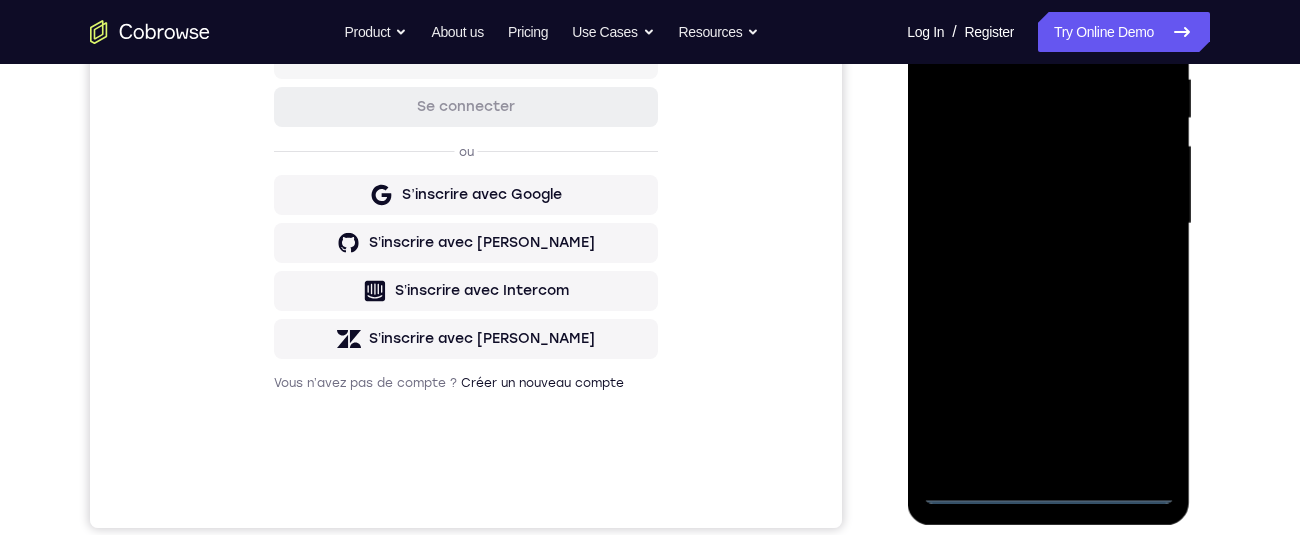 click at bounding box center [1048, 224] 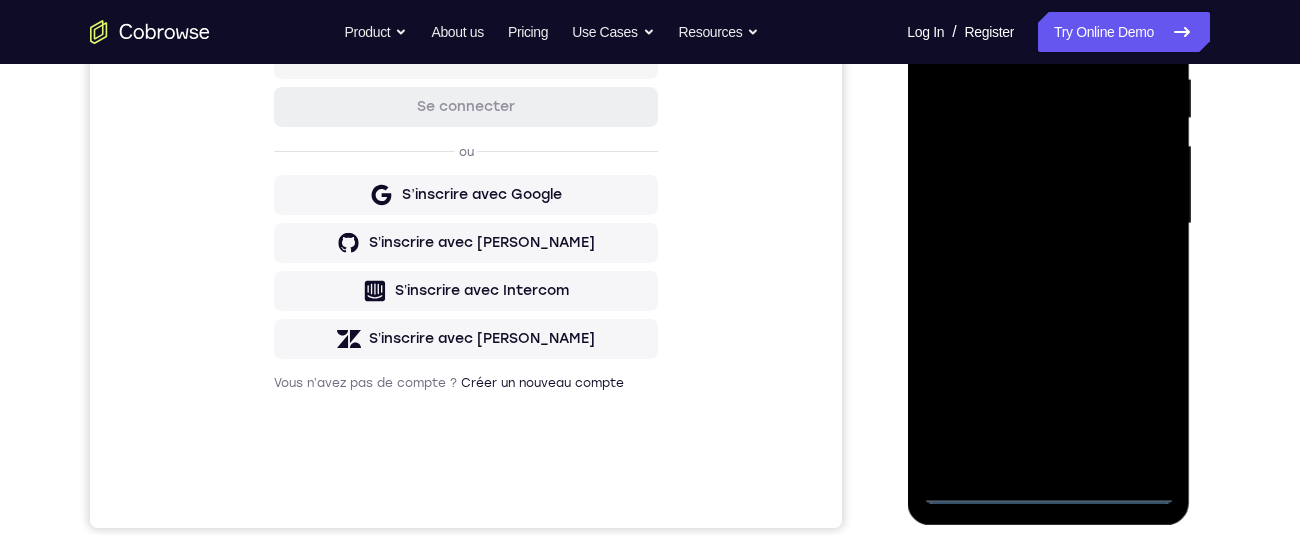 click at bounding box center [1048, 224] 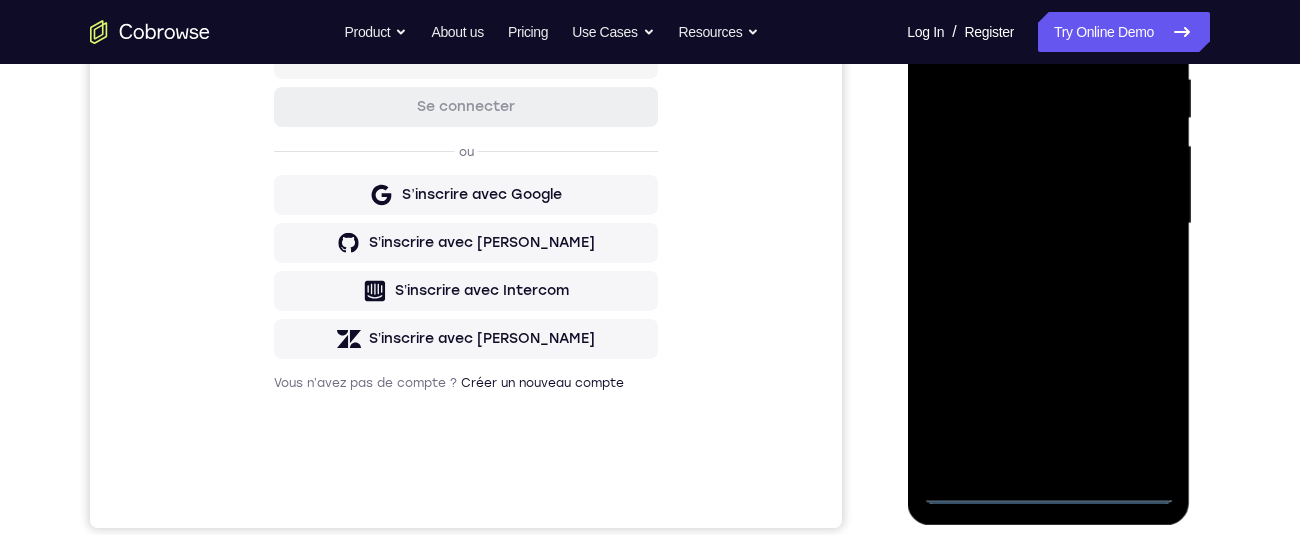 click at bounding box center (1048, 224) 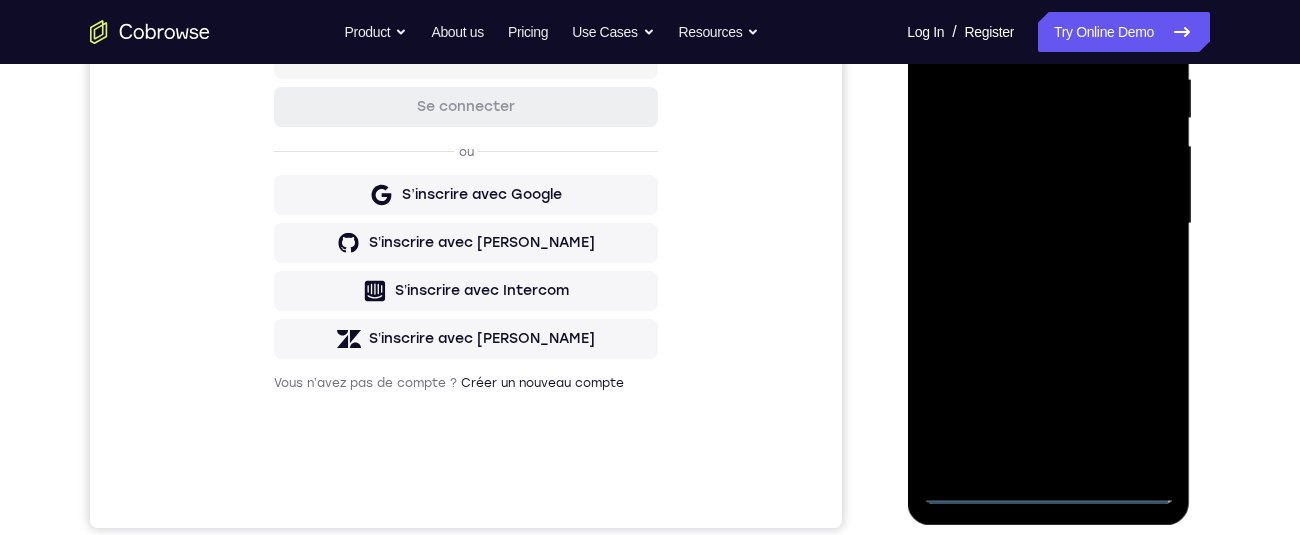 click at bounding box center [1048, 224] 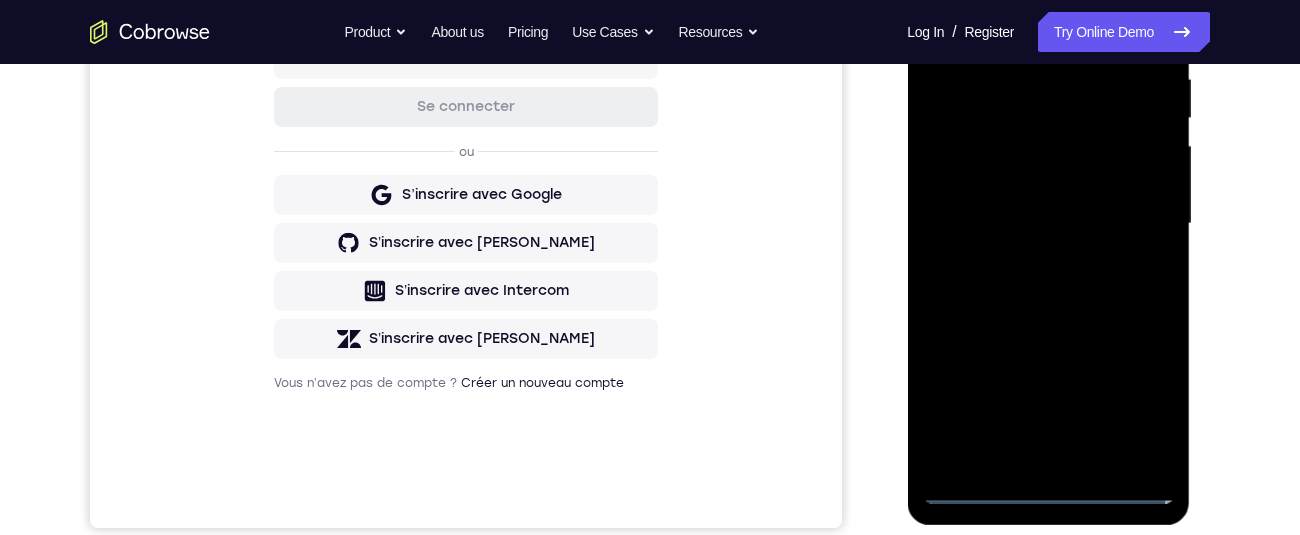 click at bounding box center (1048, 224) 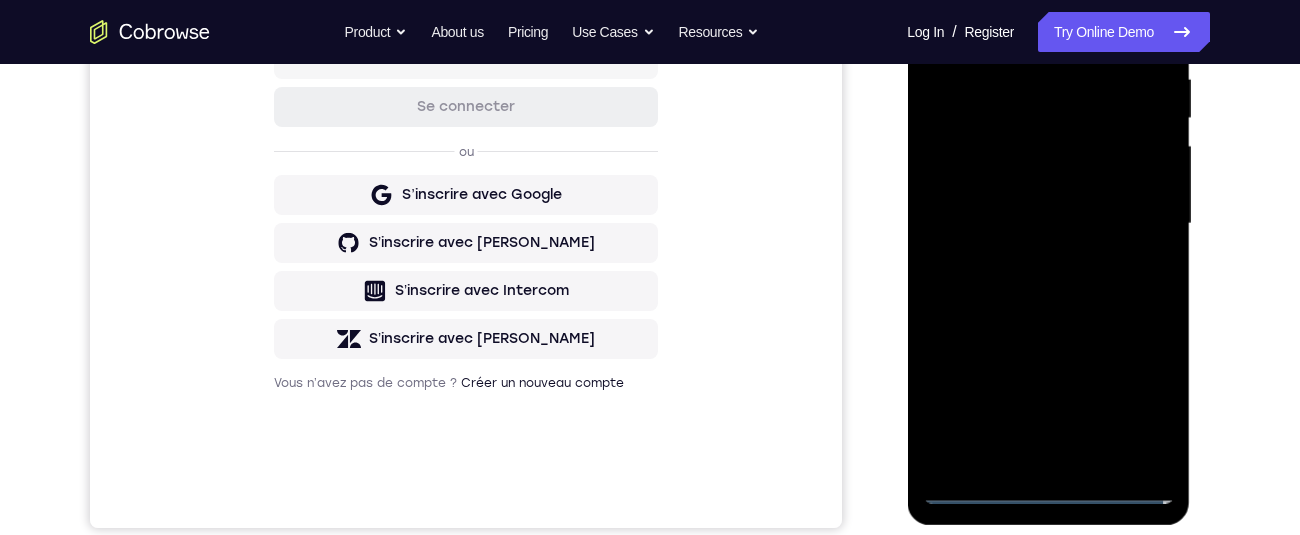 click at bounding box center (1048, 224) 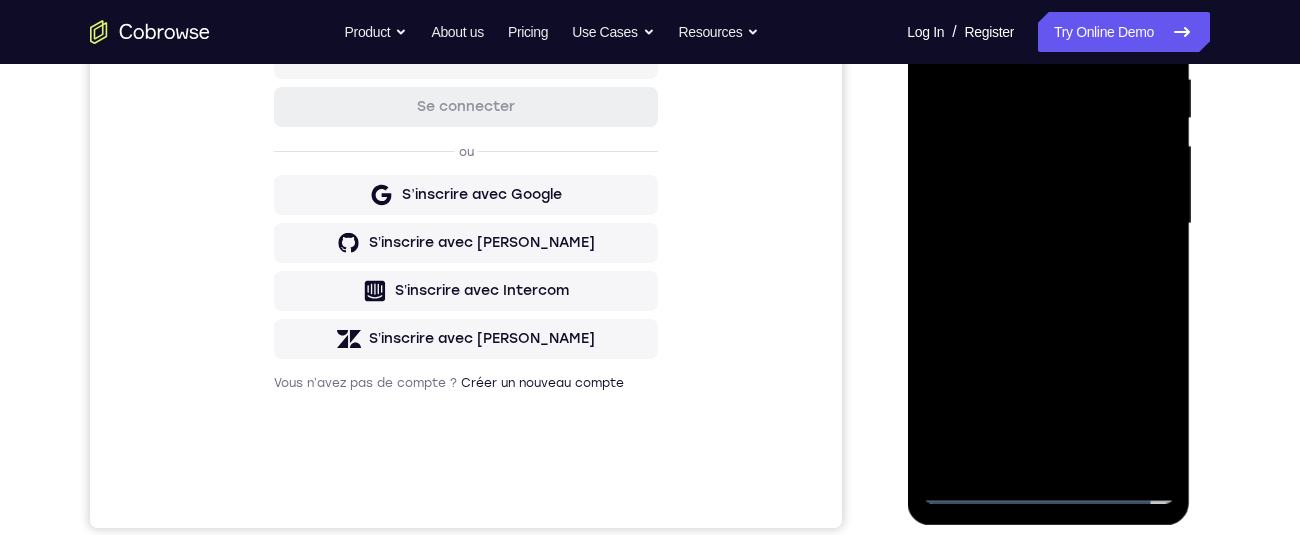 click at bounding box center (1048, 224) 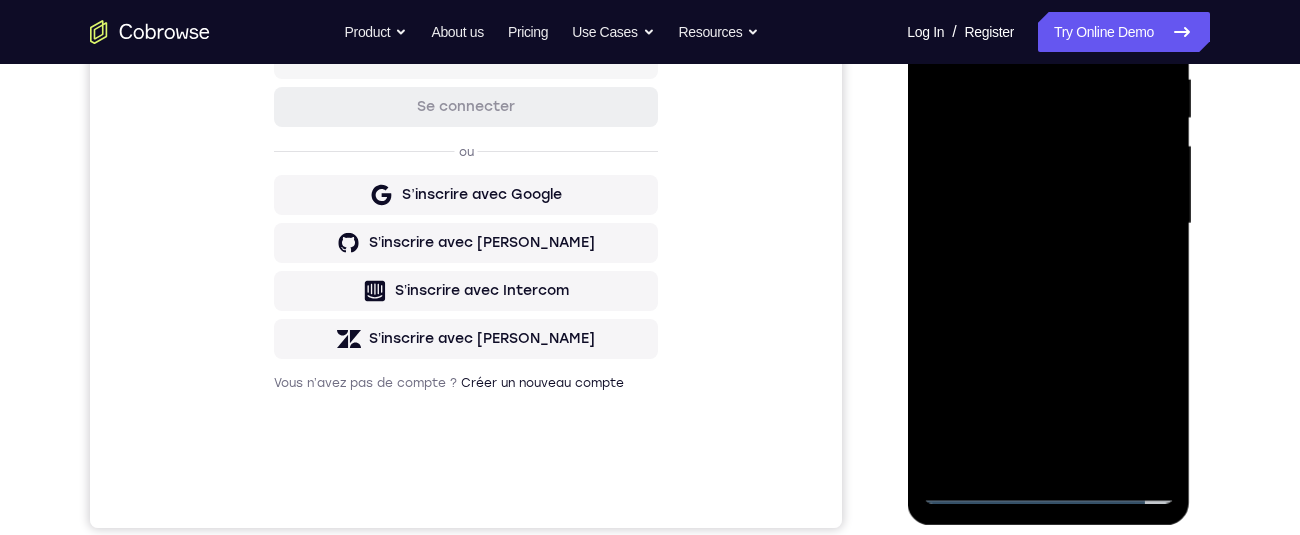 scroll, scrollTop: 275, scrollLeft: 0, axis: vertical 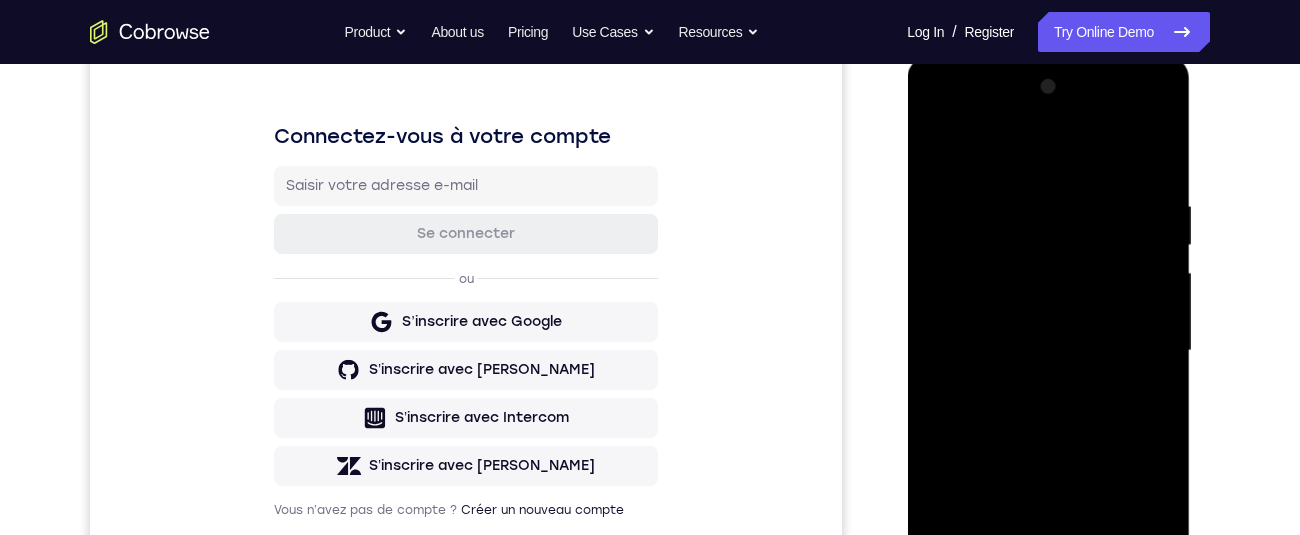 click at bounding box center [1048, 351] 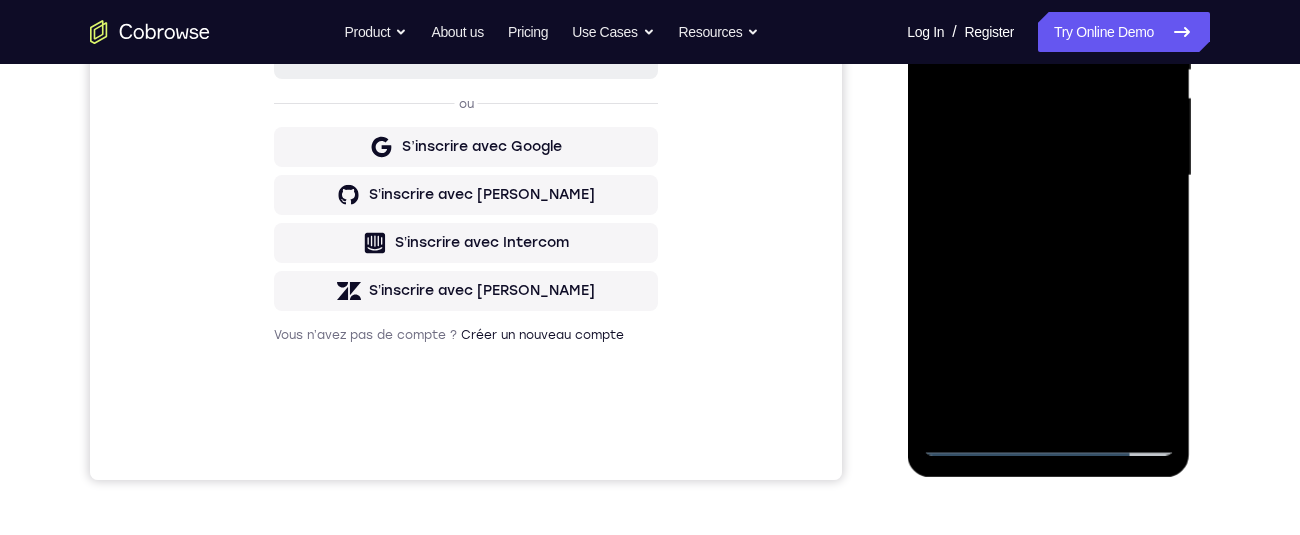 click at bounding box center (1048, 176) 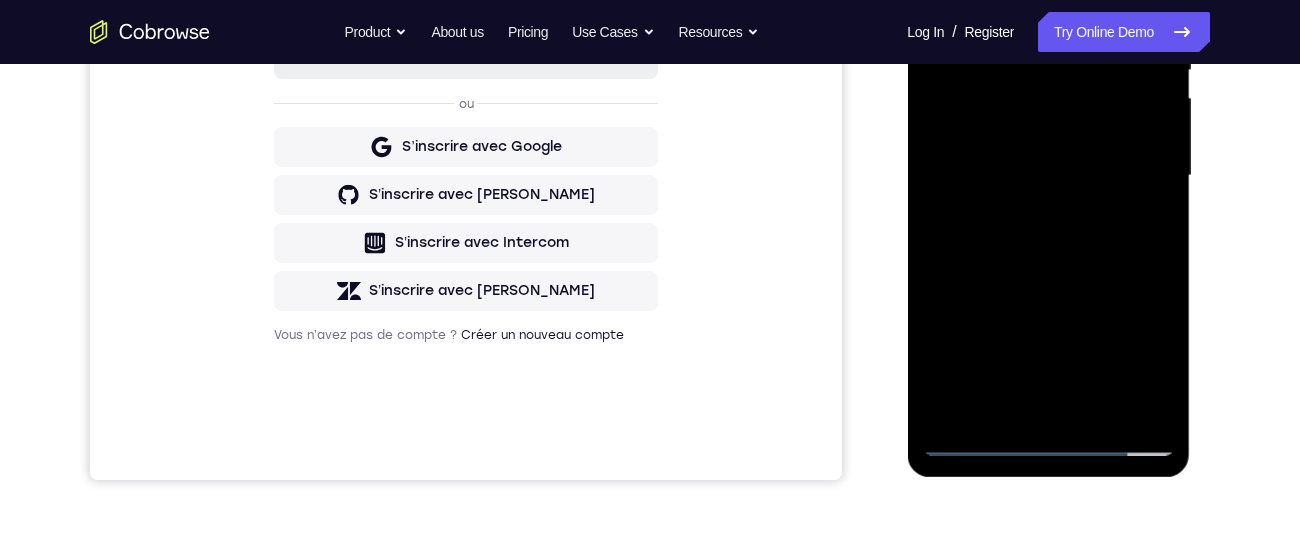 click at bounding box center [1048, 176] 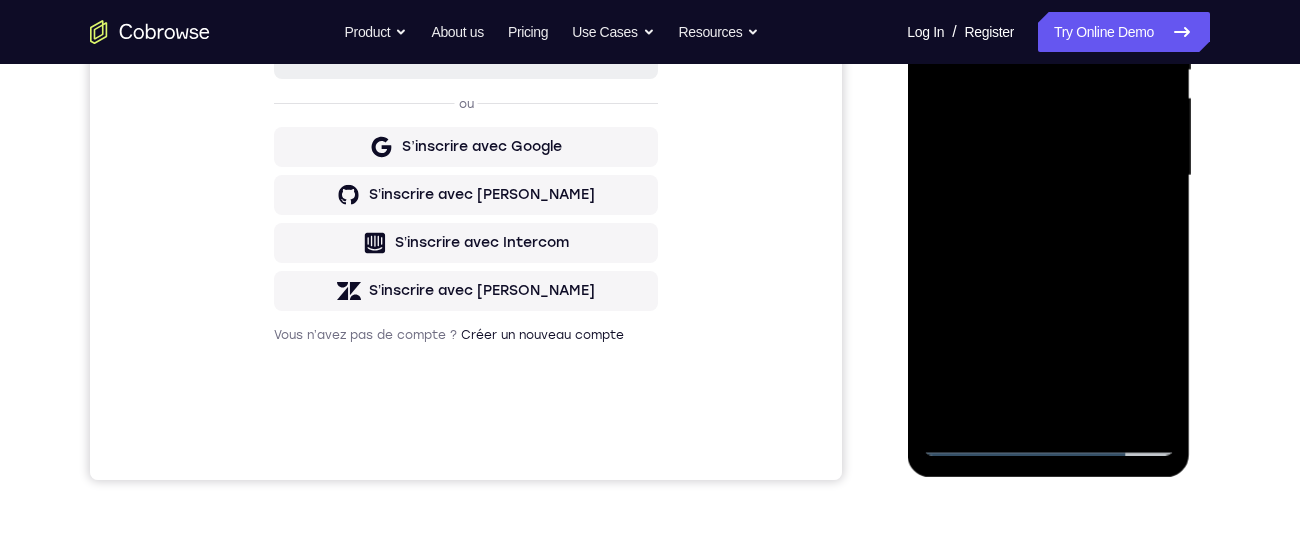 click at bounding box center (1048, 176) 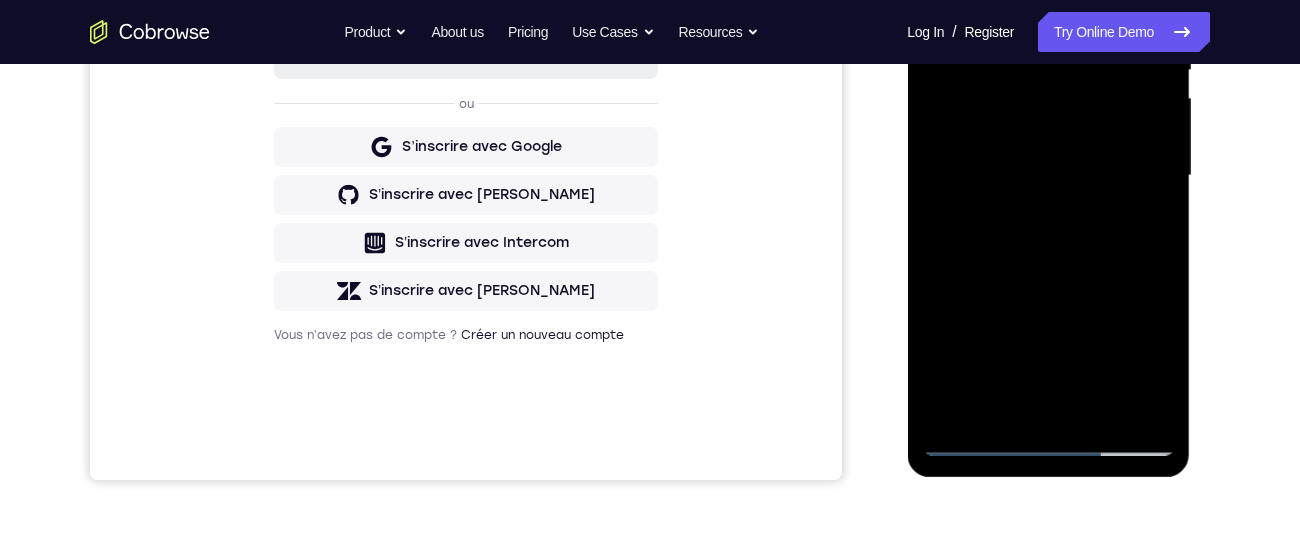 click at bounding box center (1048, 176) 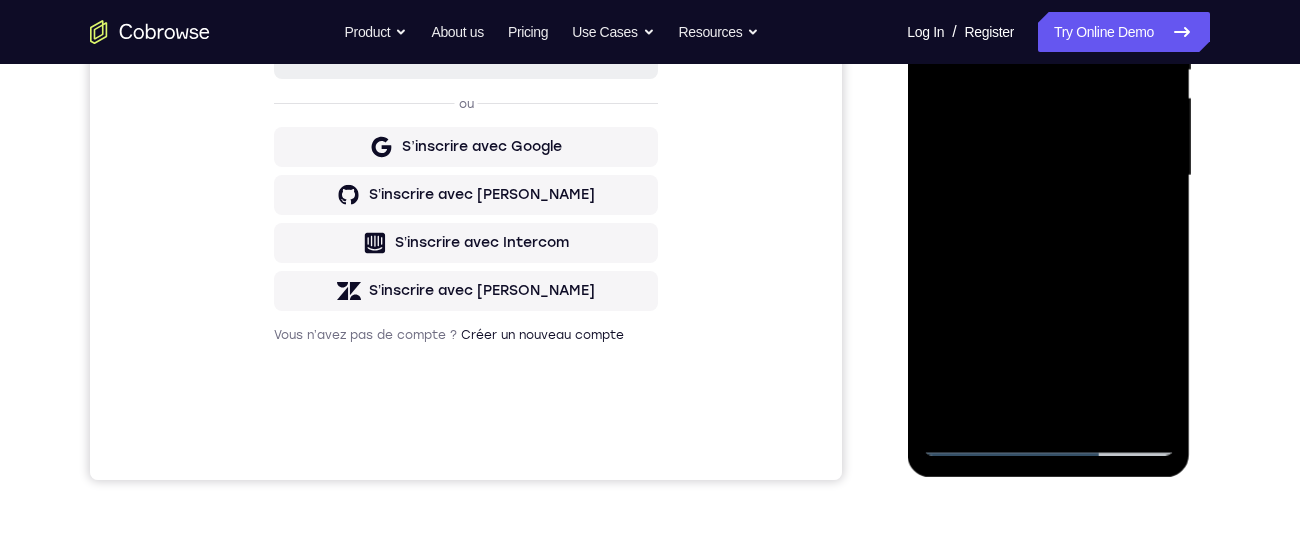 click at bounding box center [1048, 176] 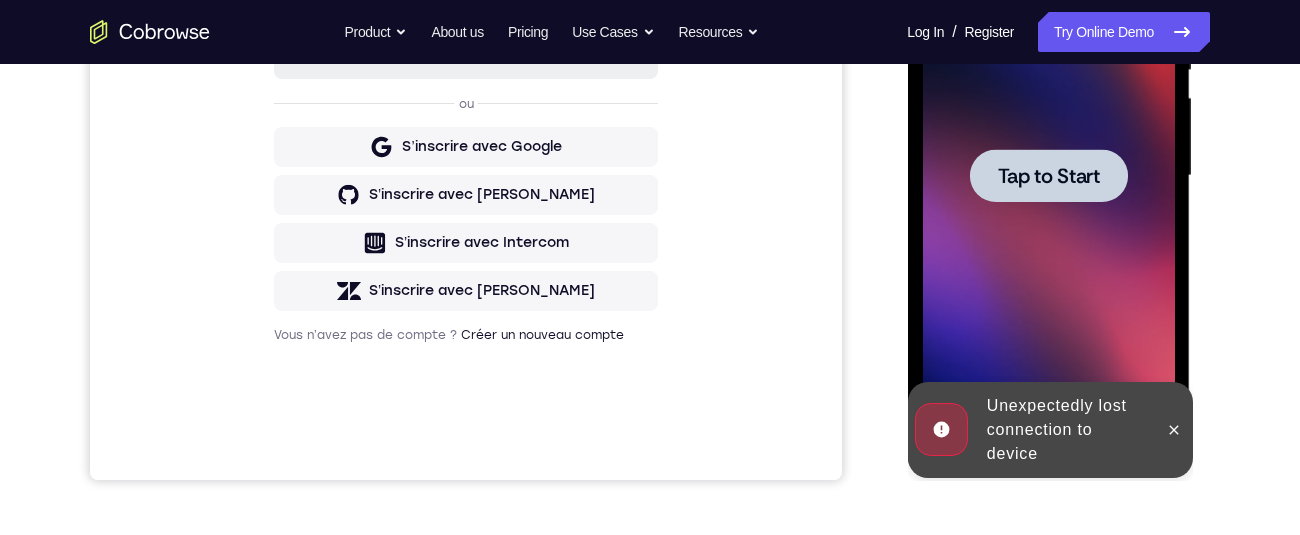 scroll, scrollTop: 336, scrollLeft: 0, axis: vertical 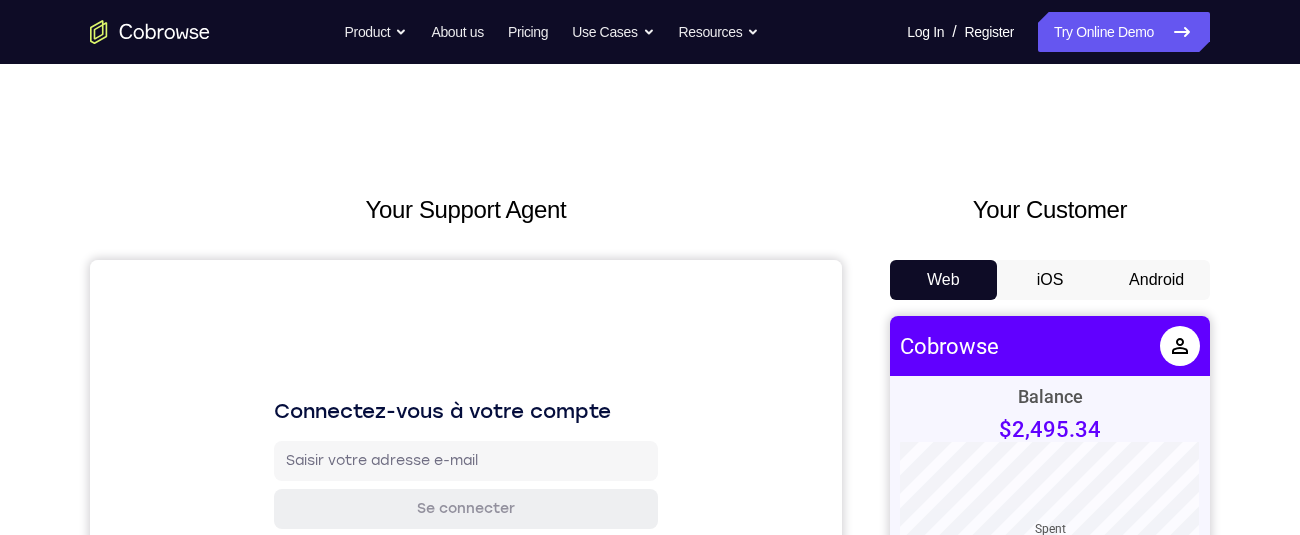 click on "Android" at bounding box center (1156, 280) 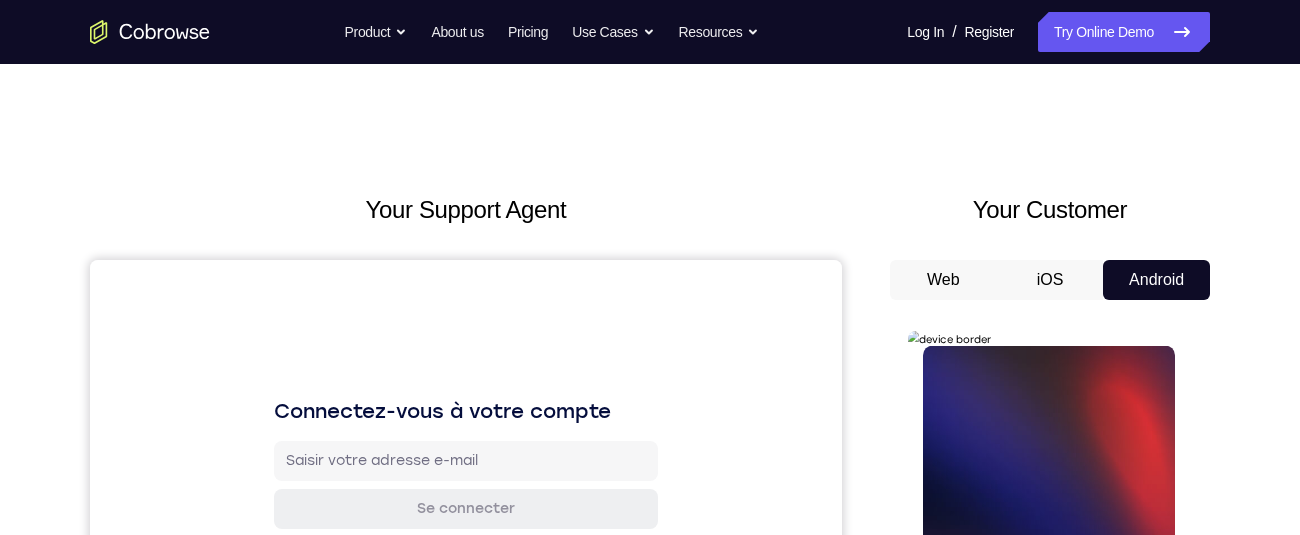 scroll, scrollTop: 0, scrollLeft: 0, axis: both 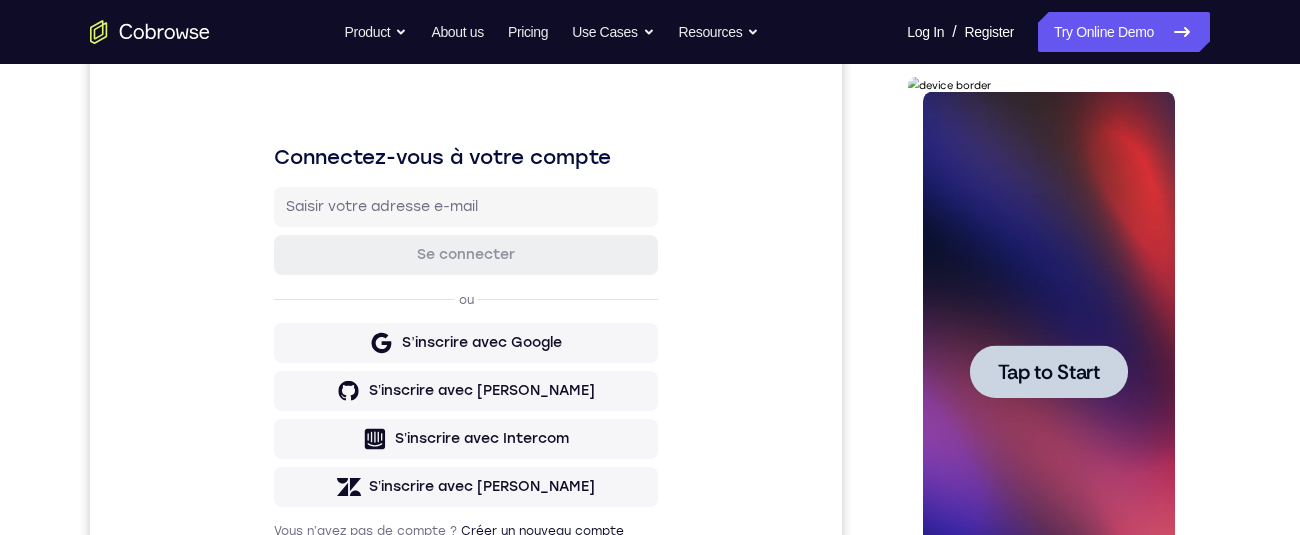 click on "Tap to Start" at bounding box center (1048, 372) 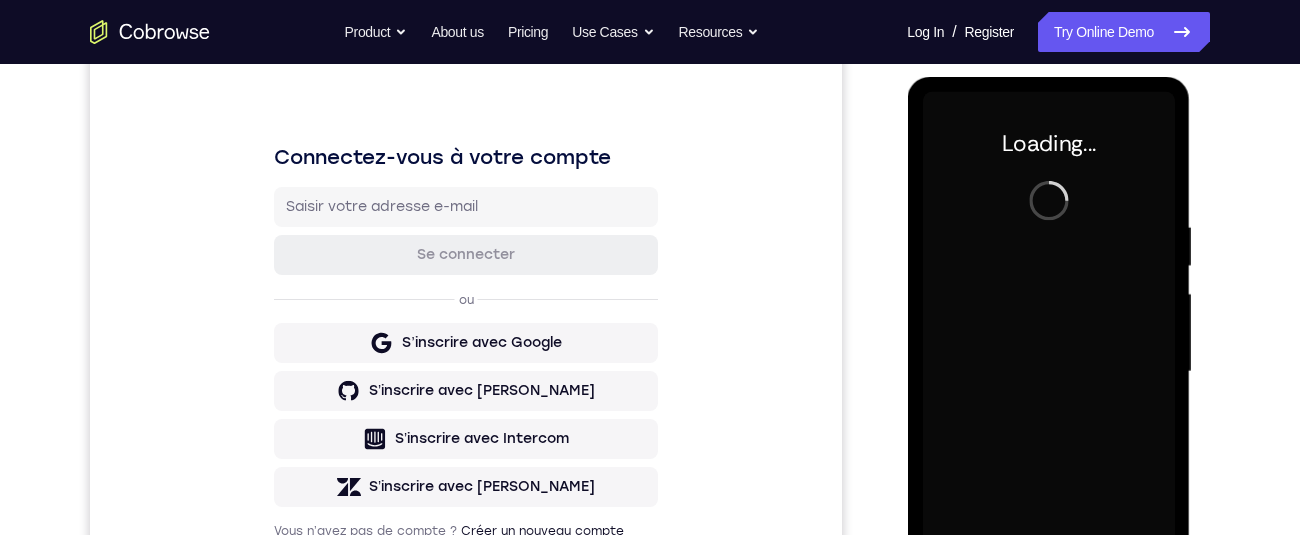 click at bounding box center [1048, 372] 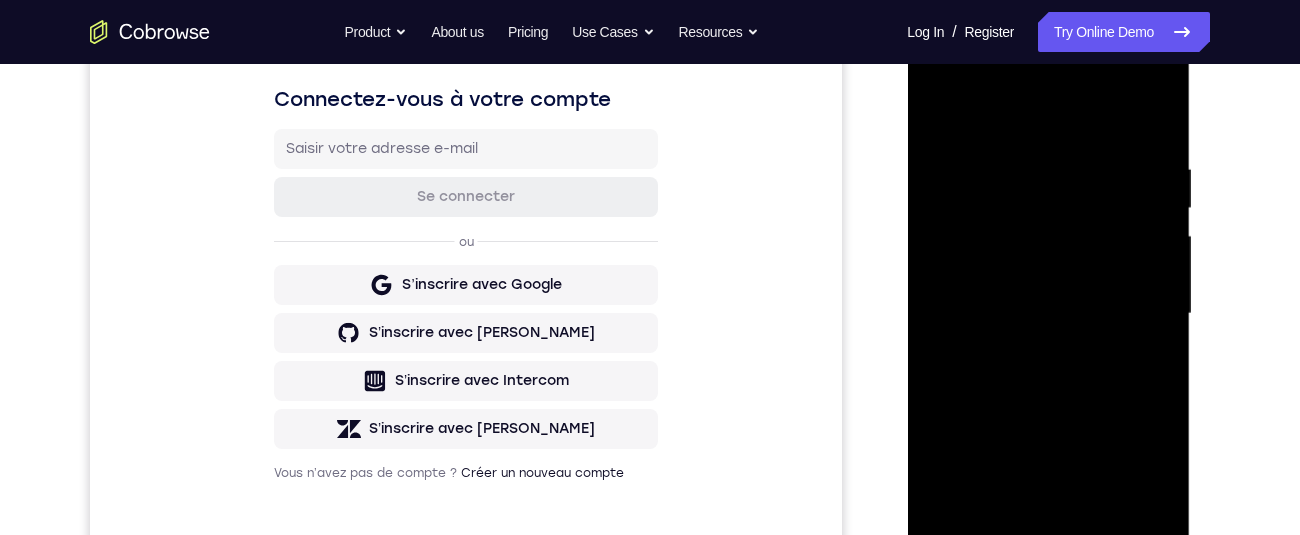 scroll, scrollTop: 518, scrollLeft: 0, axis: vertical 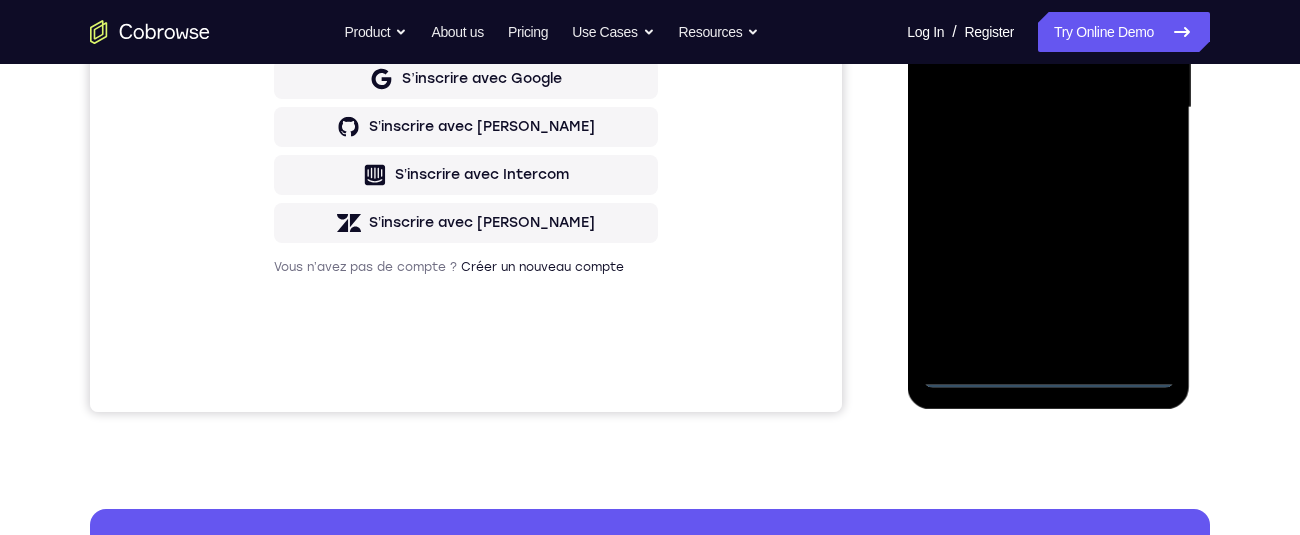 click at bounding box center (1048, 108) 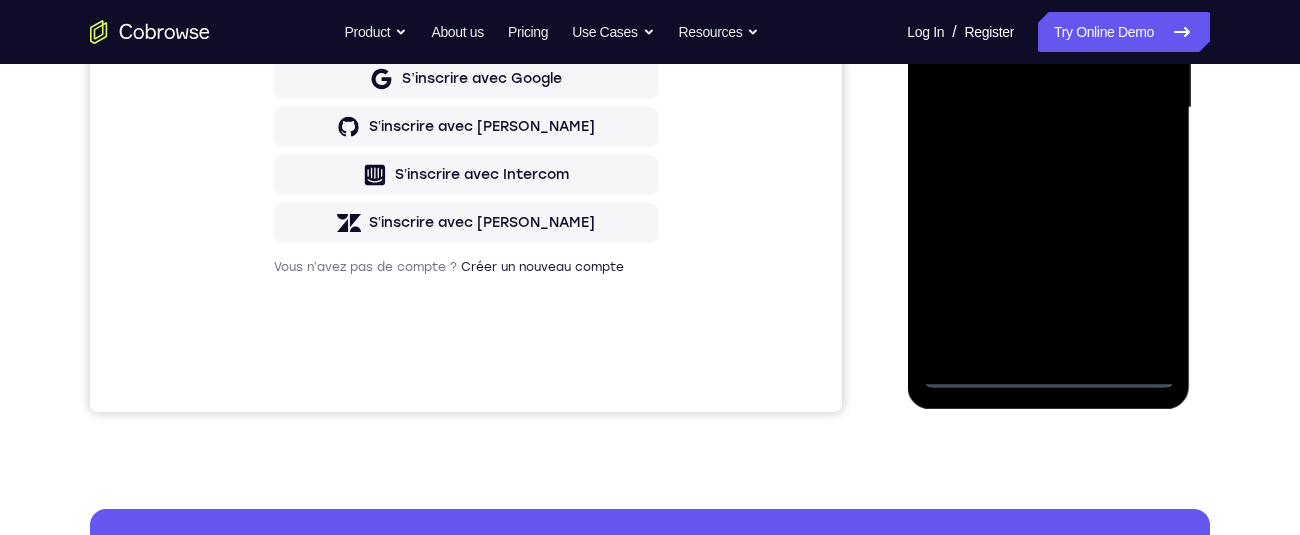 click at bounding box center [1048, 108] 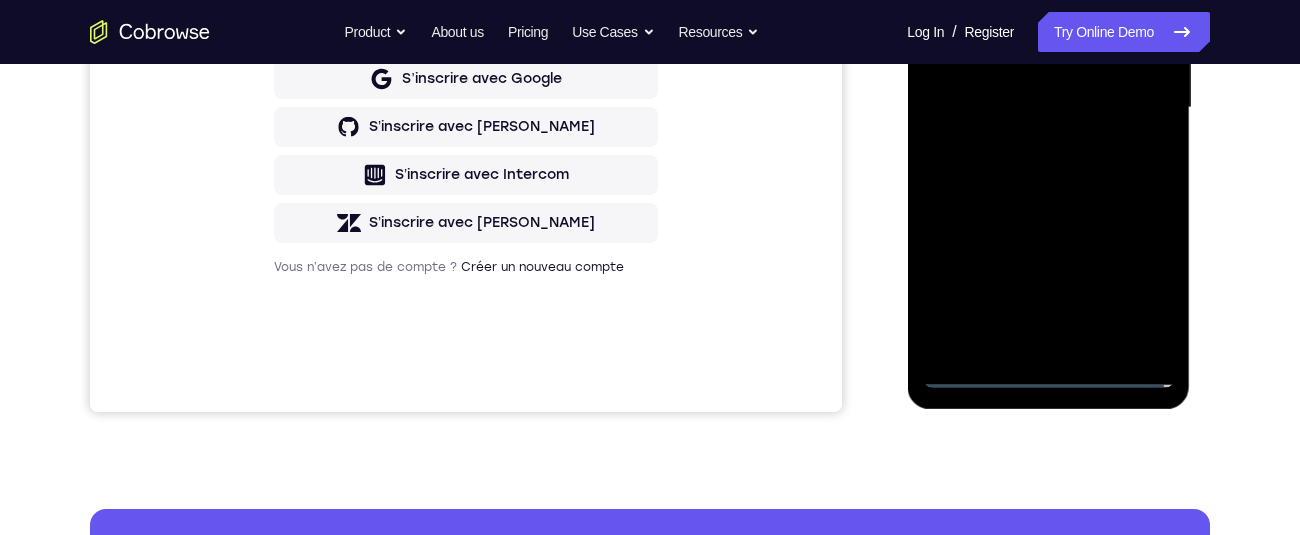 click at bounding box center [1048, 108] 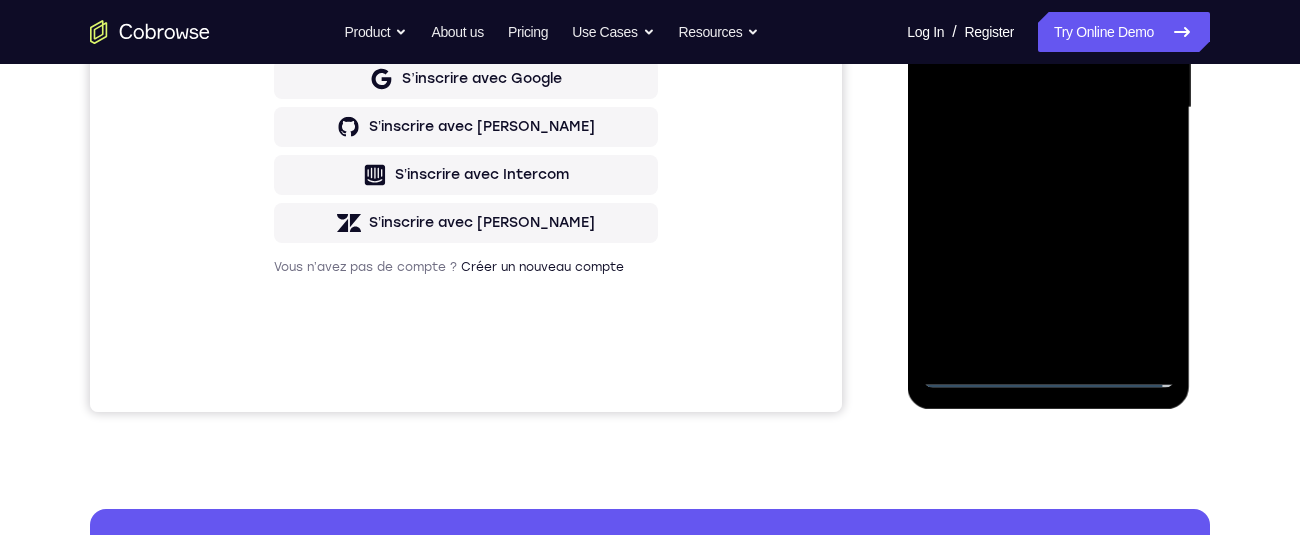 click at bounding box center [1048, 108] 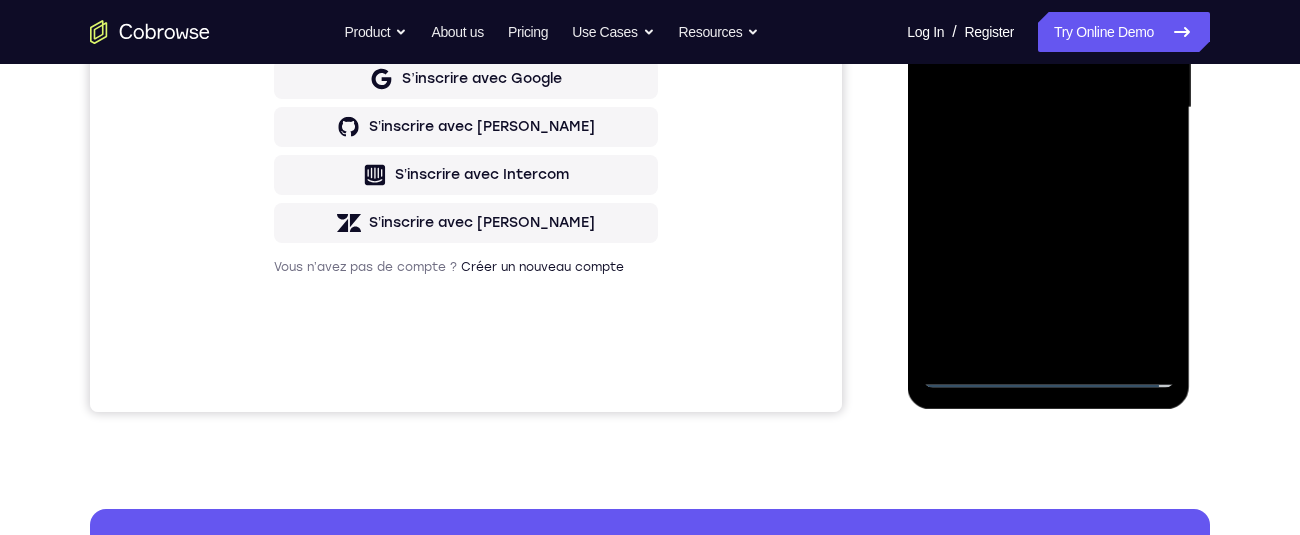click at bounding box center (1048, 108) 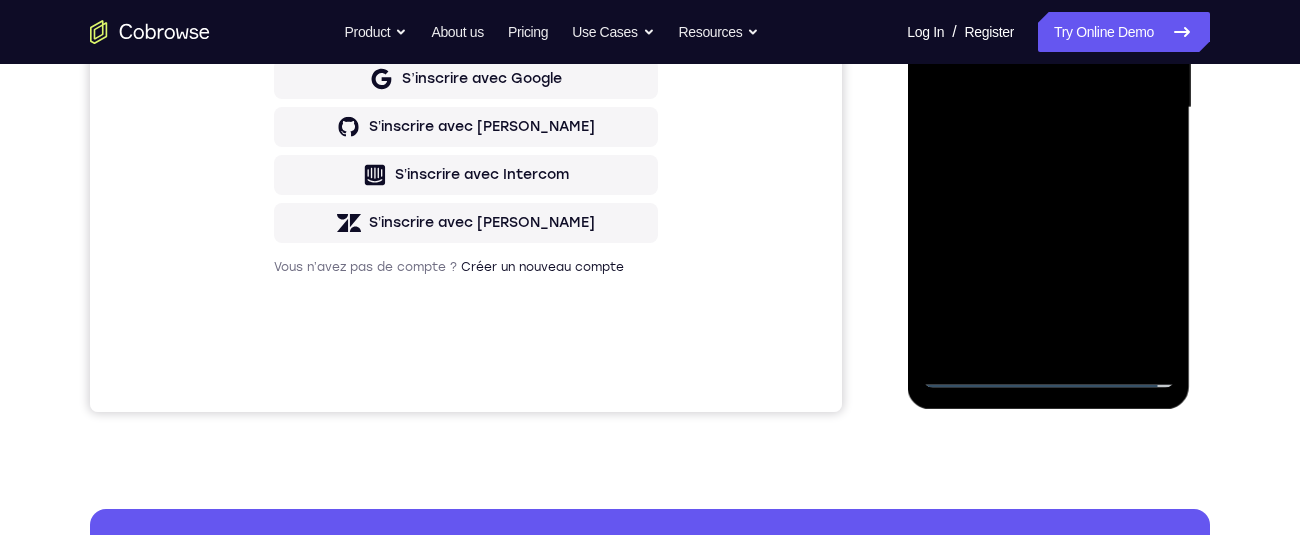 scroll, scrollTop: 227, scrollLeft: 0, axis: vertical 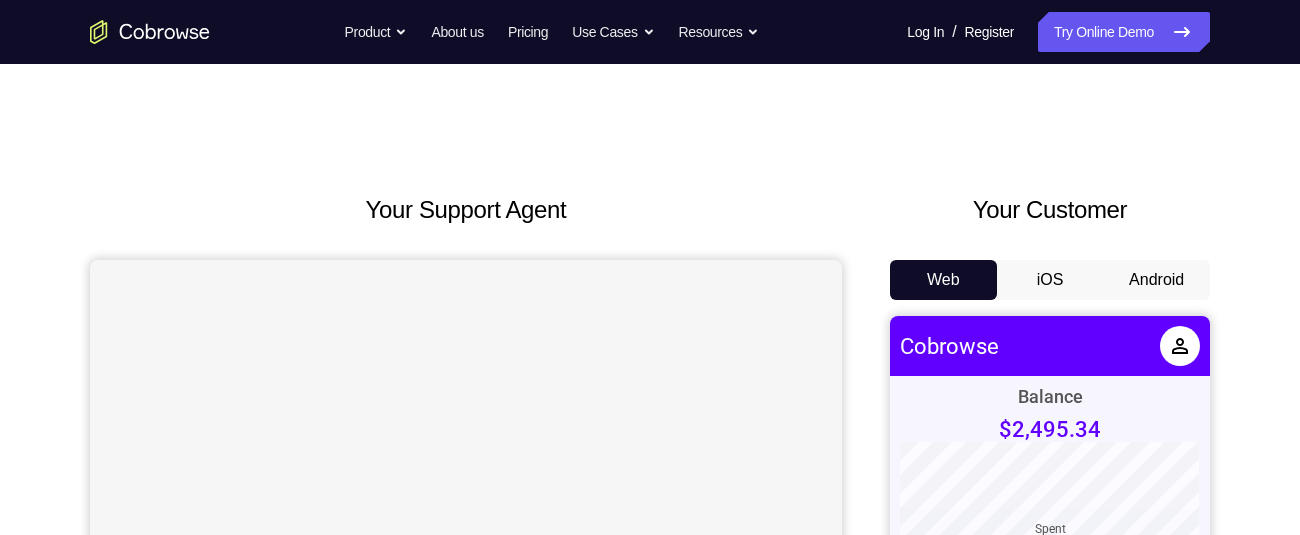 click on "Android" at bounding box center (1156, 280) 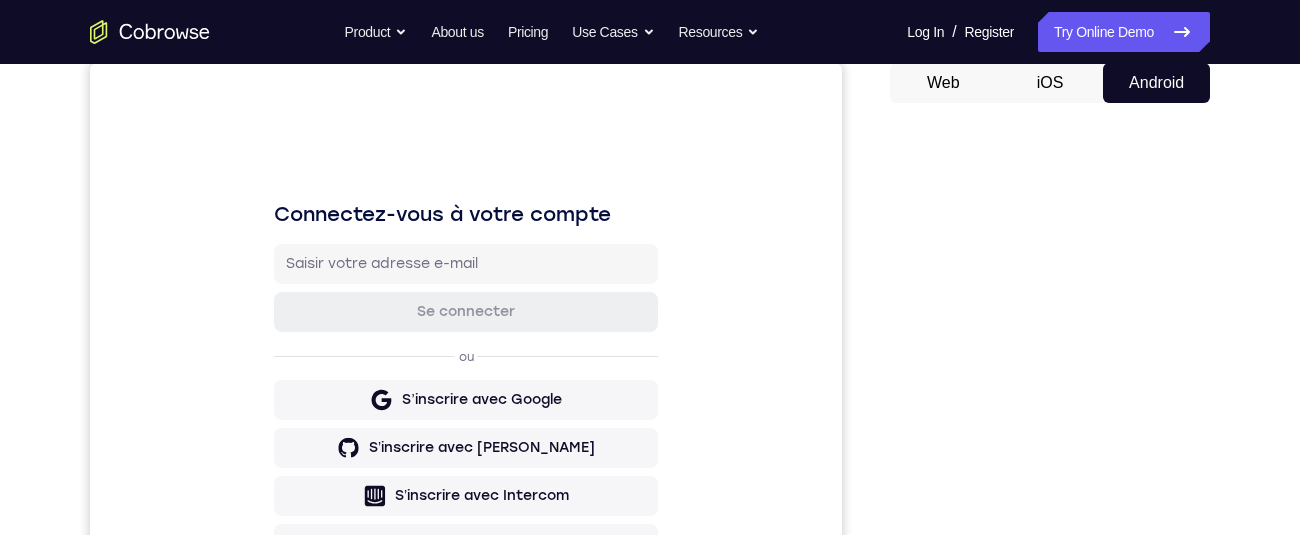 scroll, scrollTop: 196, scrollLeft: 0, axis: vertical 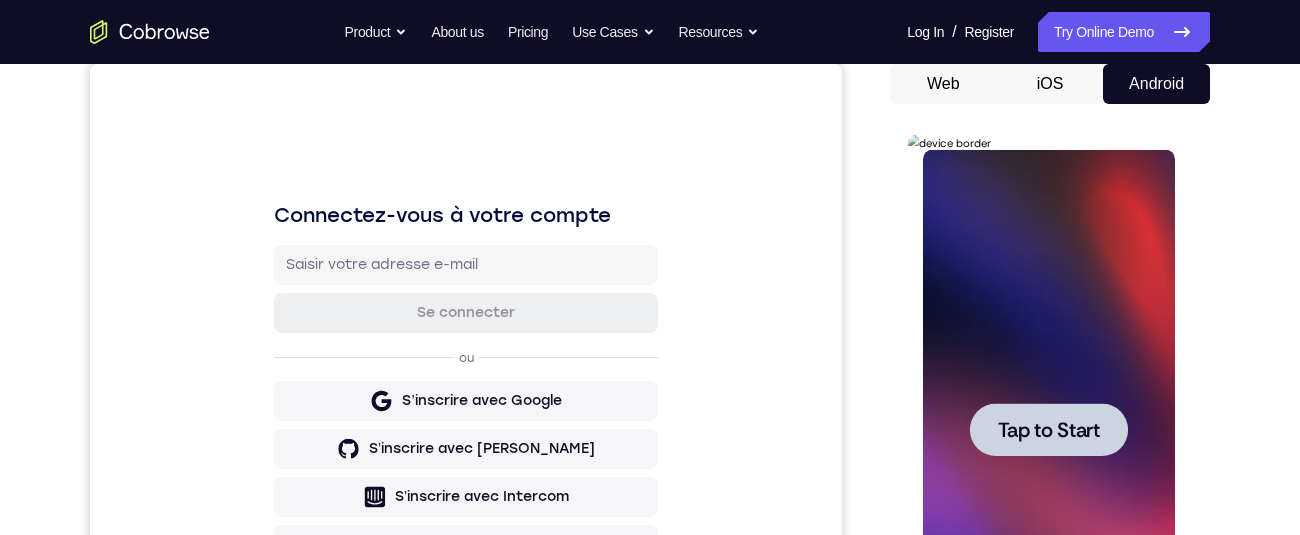 click at bounding box center (1048, 430) 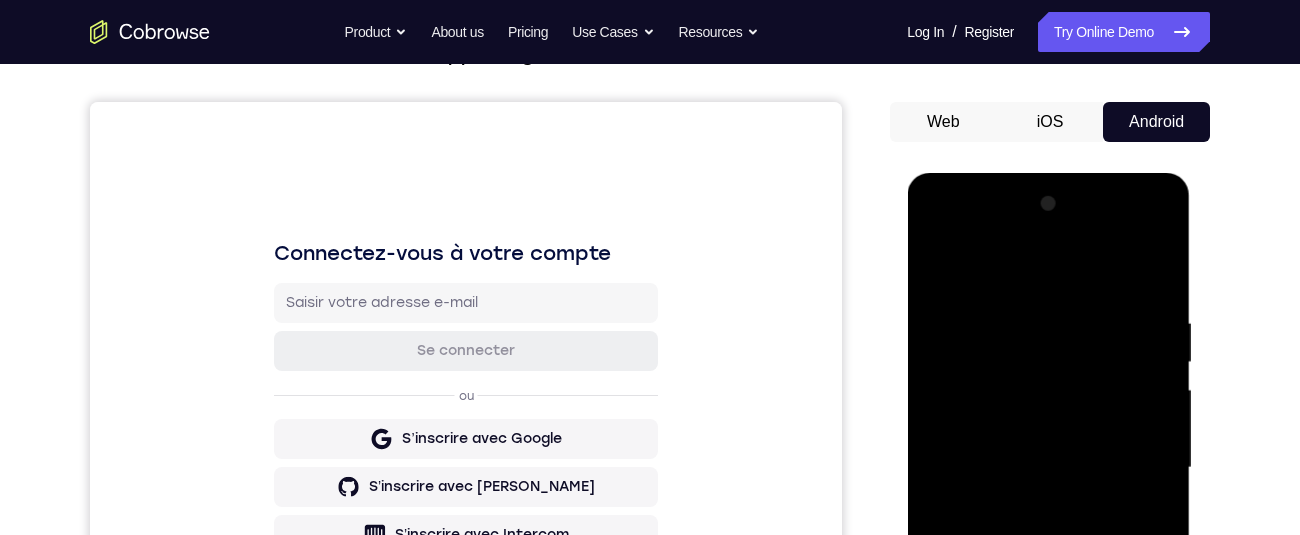 scroll, scrollTop: 334, scrollLeft: 0, axis: vertical 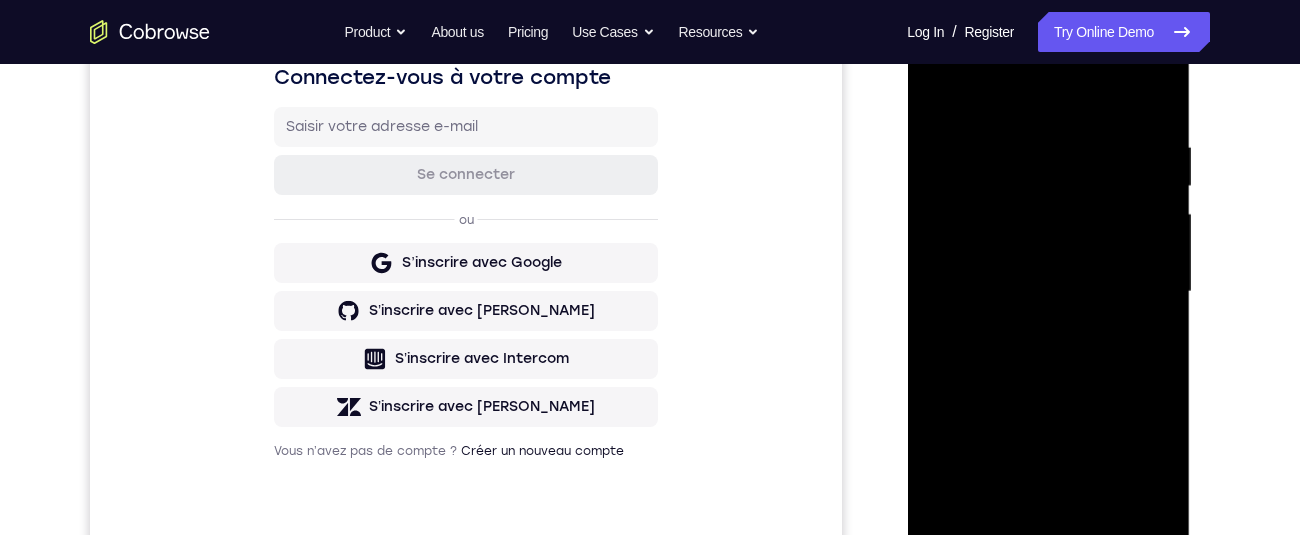 click at bounding box center (1048, 292) 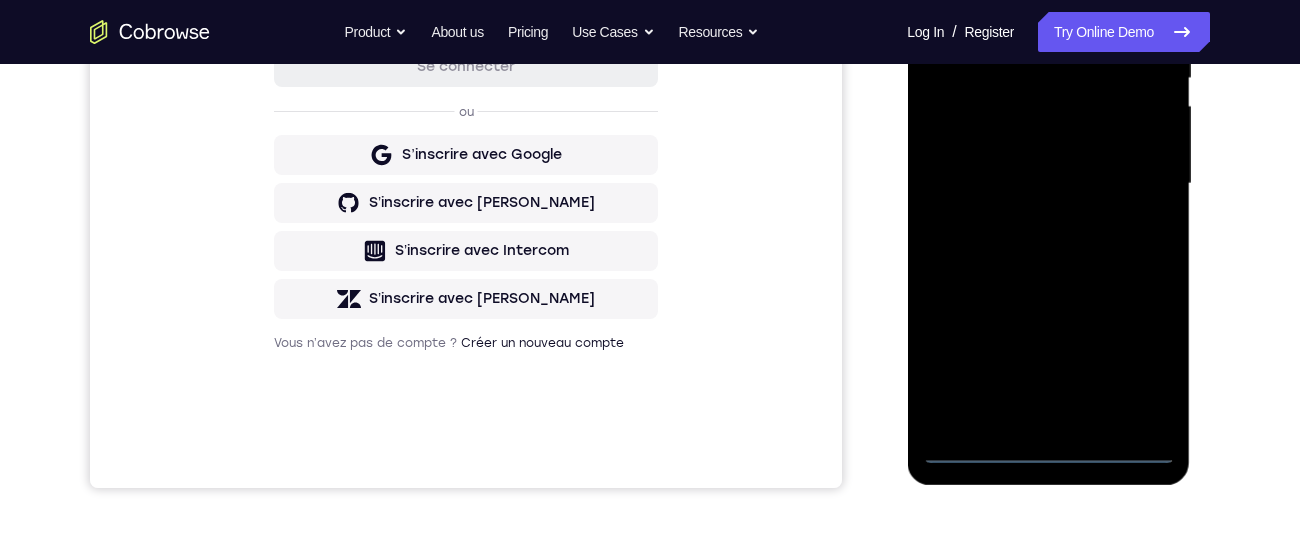 click at bounding box center [1048, 184] 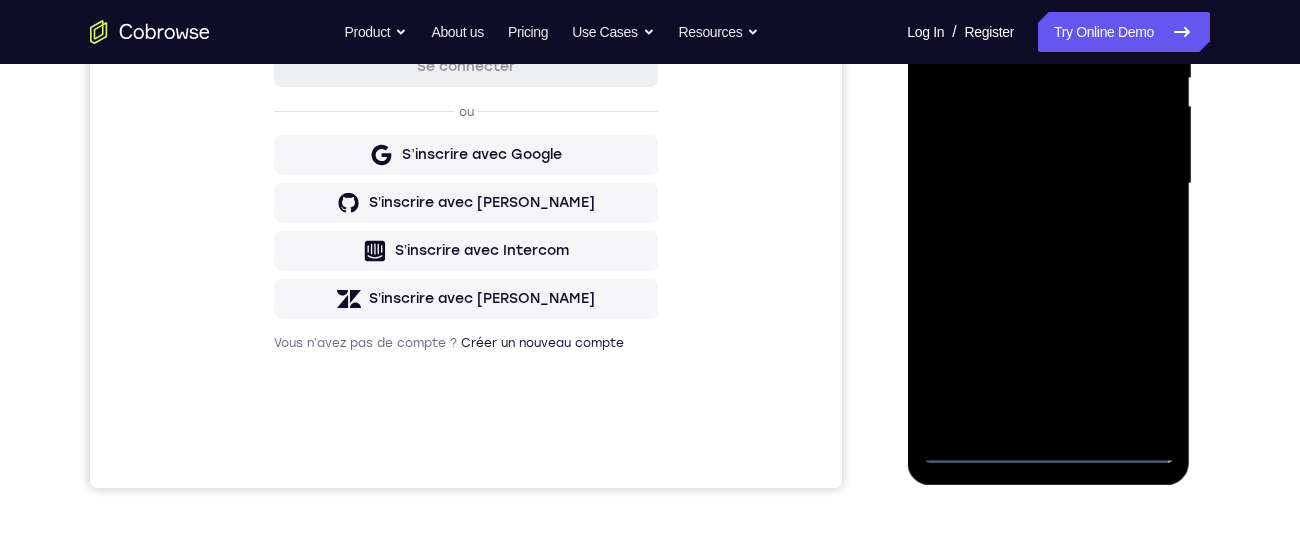 click at bounding box center [1048, 184] 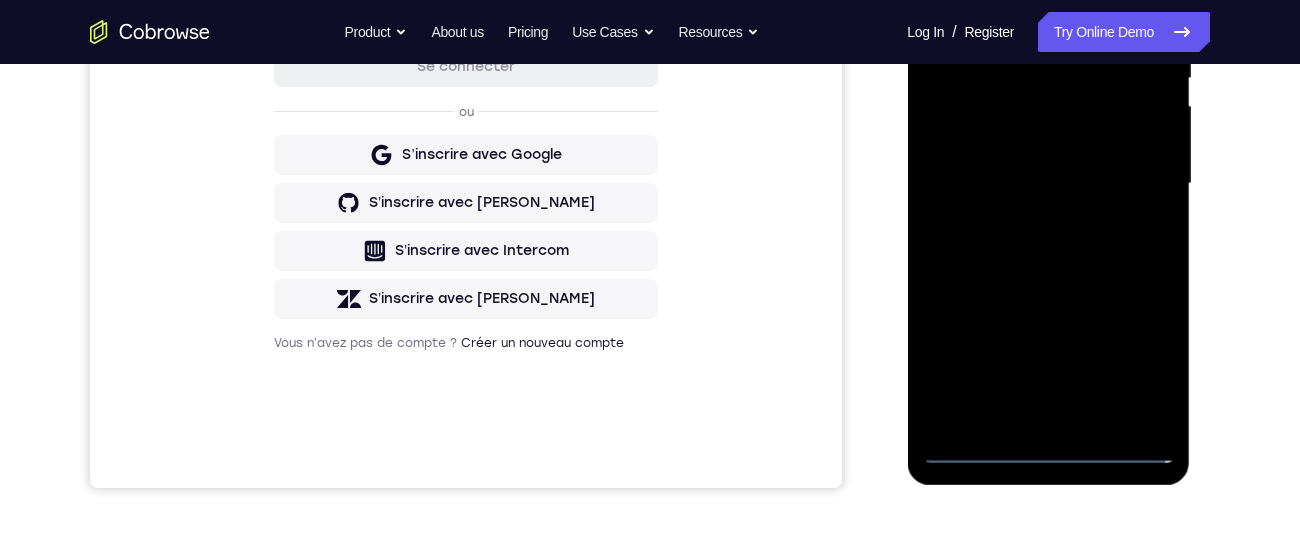 click at bounding box center [1048, 184] 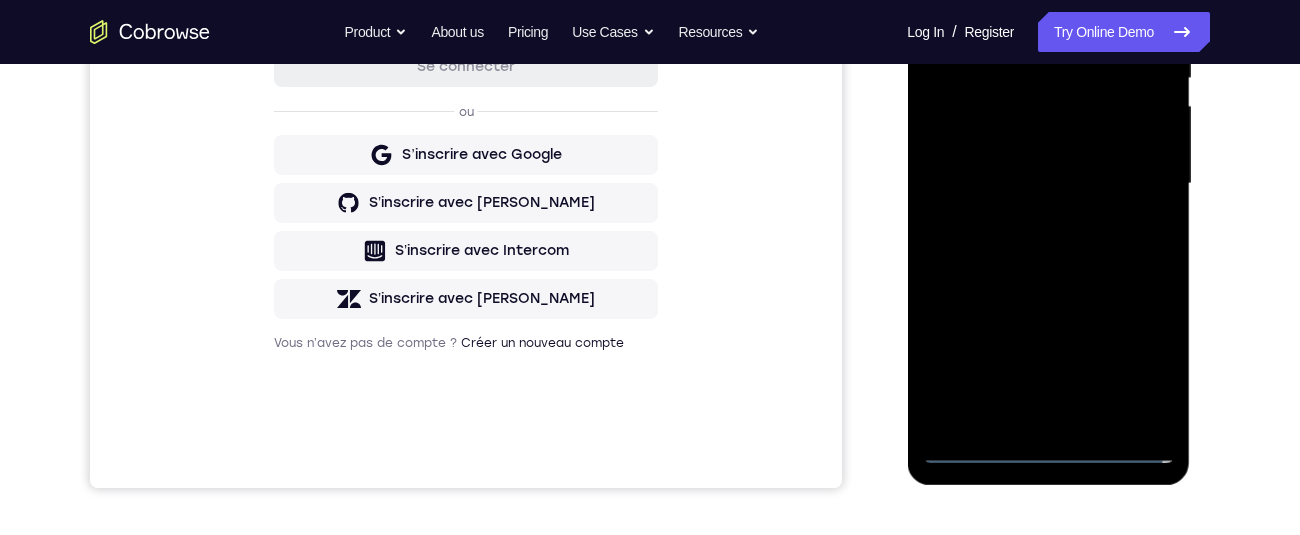 click at bounding box center (1048, 184) 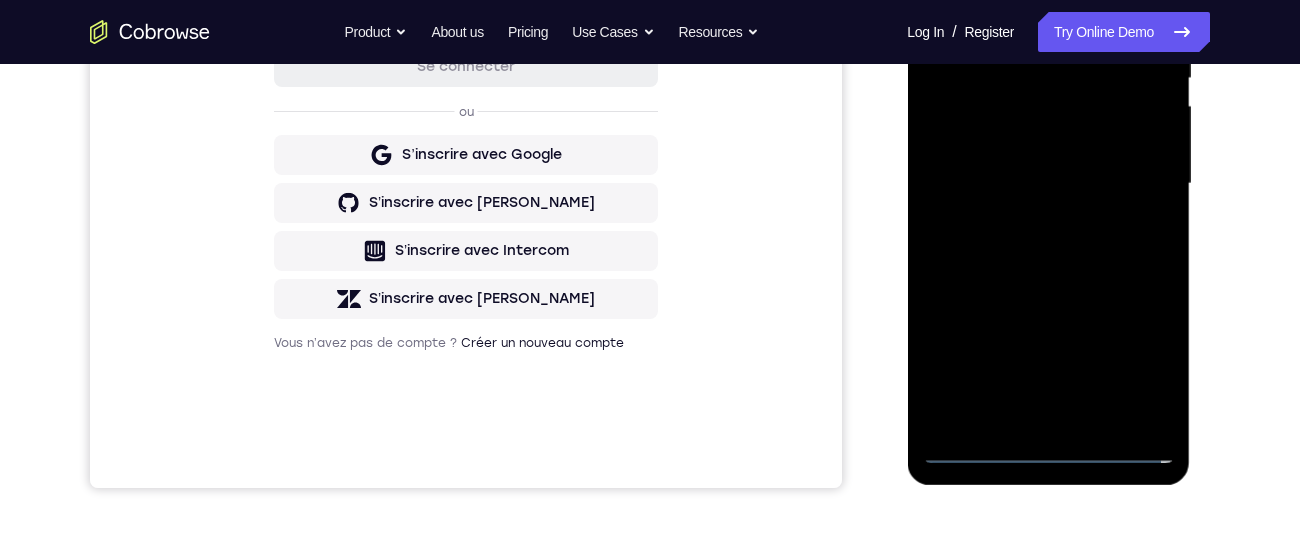 click at bounding box center [1048, 184] 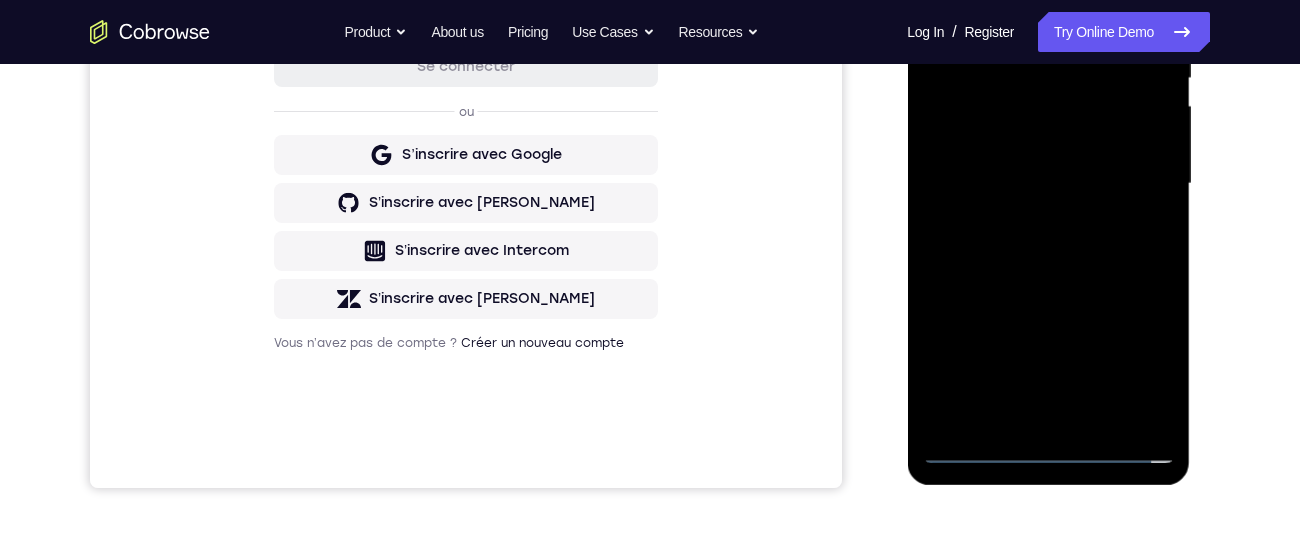 click at bounding box center [1048, 184] 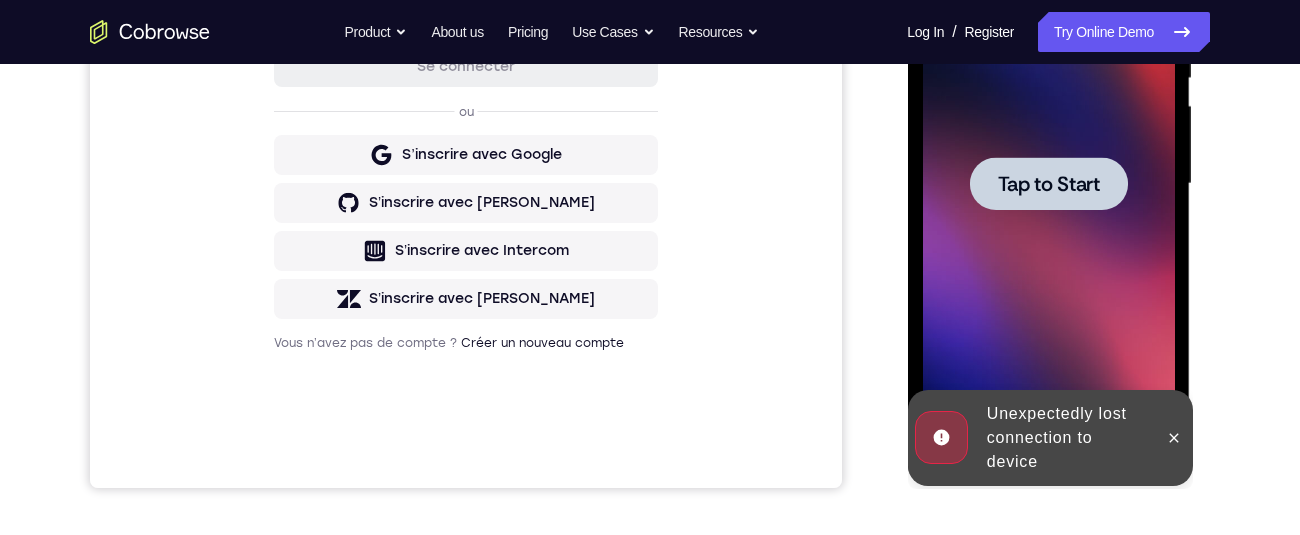 scroll, scrollTop: 199, scrollLeft: 0, axis: vertical 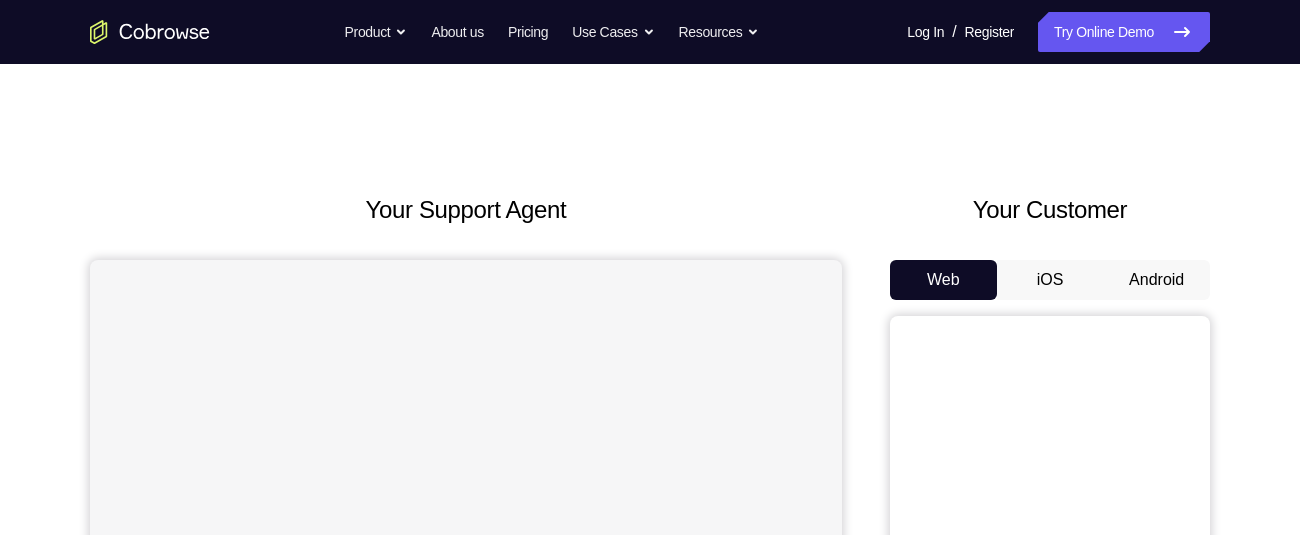 click on "Android" at bounding box center [1156, 280] 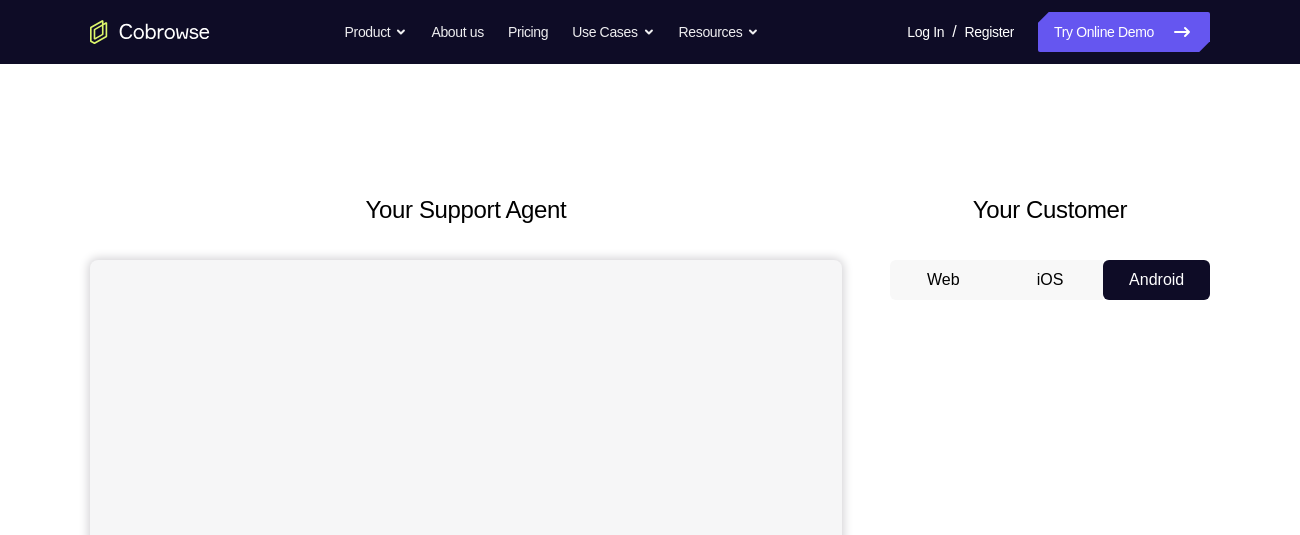 scroll, scrollTop: 0, scrollLeft: 0, axis: both 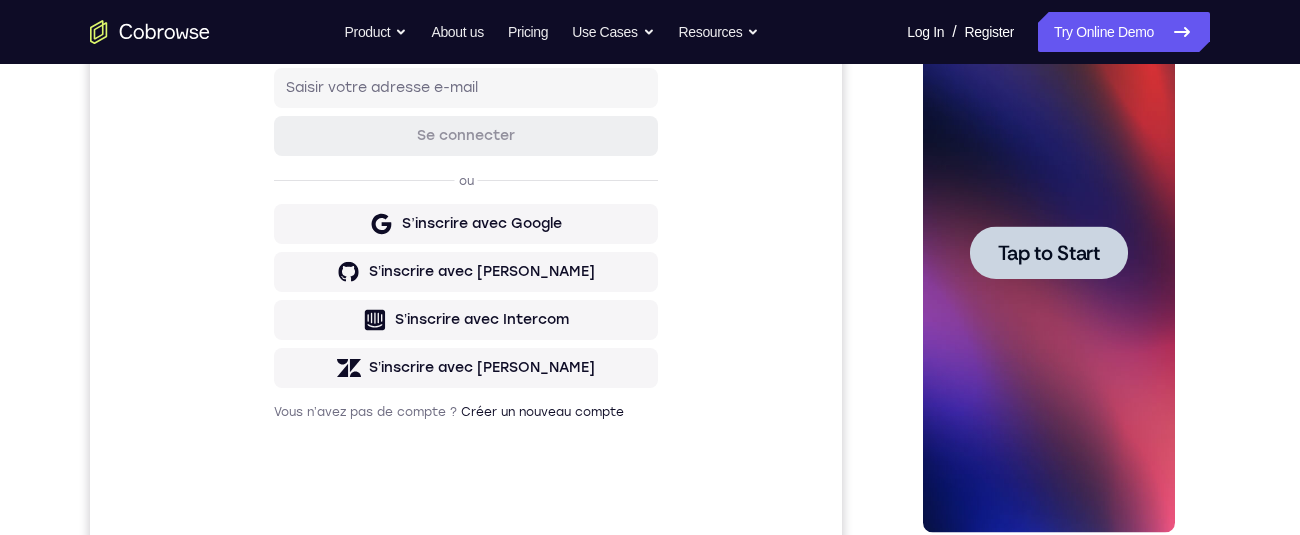 click on "Tap to Start" at bounding box center (1048, 253) 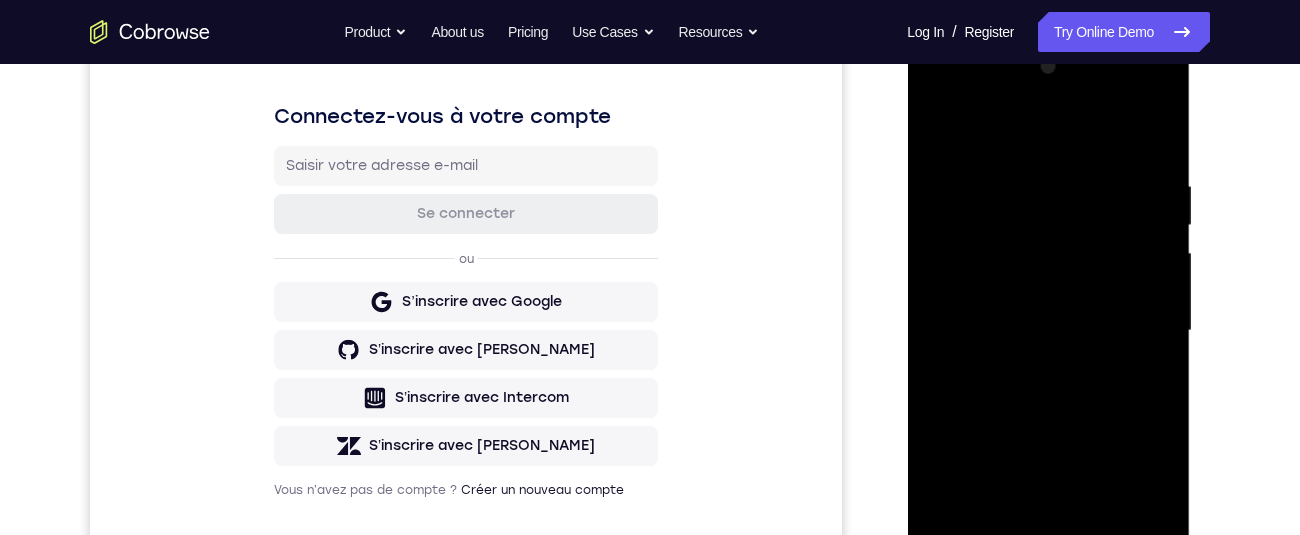 scroll, scrollTop: 483, scrollLeft: 0, axis: vertical 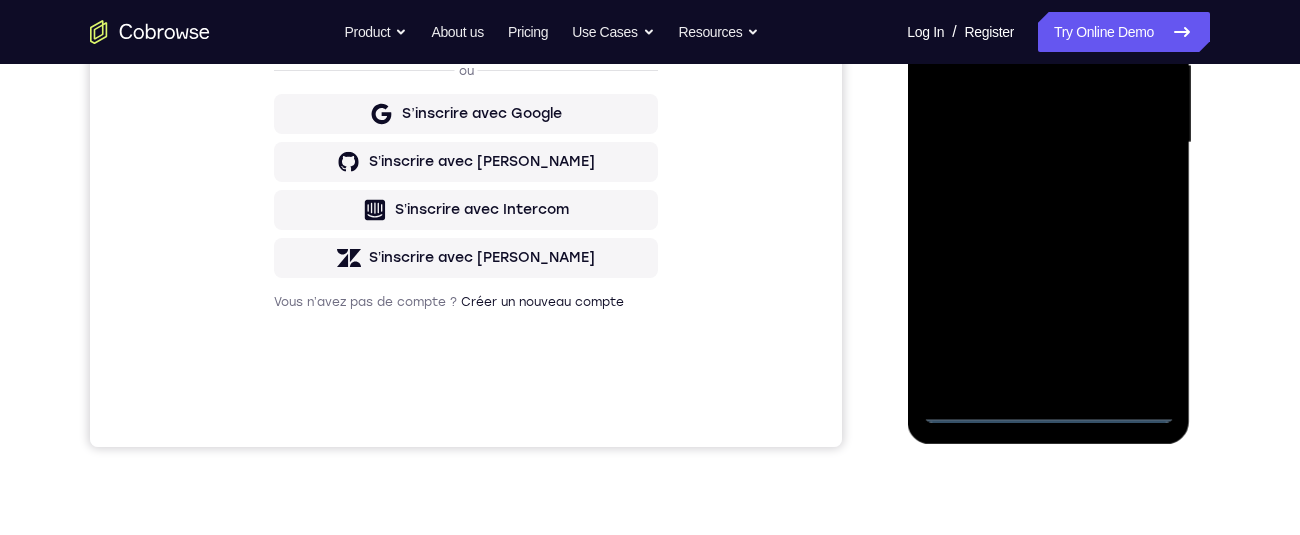 click at bounding box center [1048, 143] 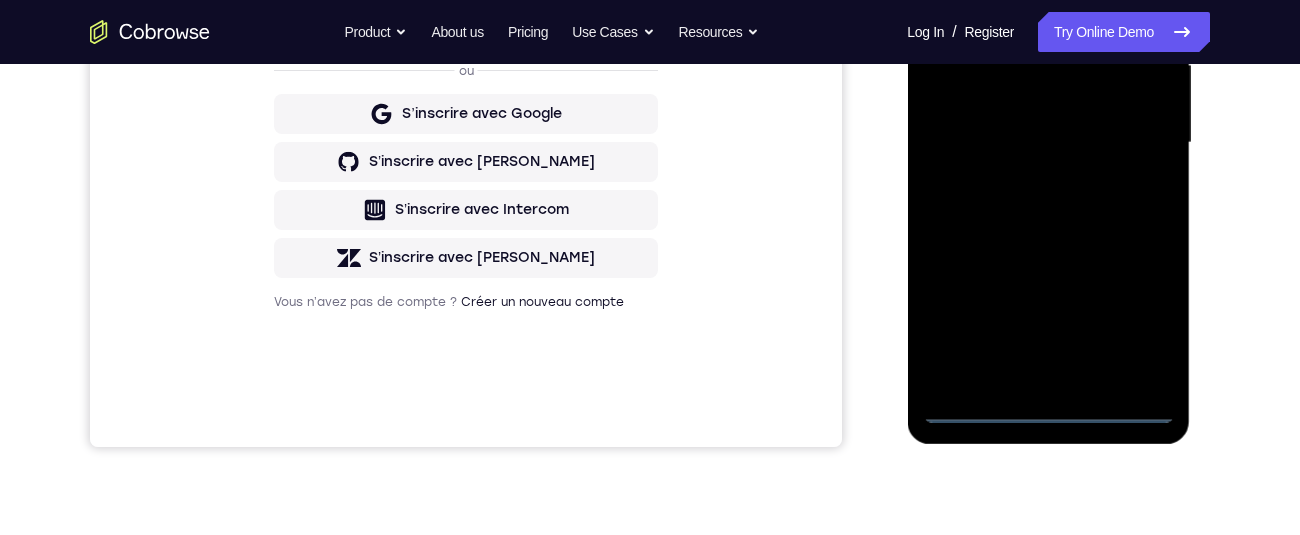 scroll, scrollTop: 484, scrollLeft: 0, axis: vertical 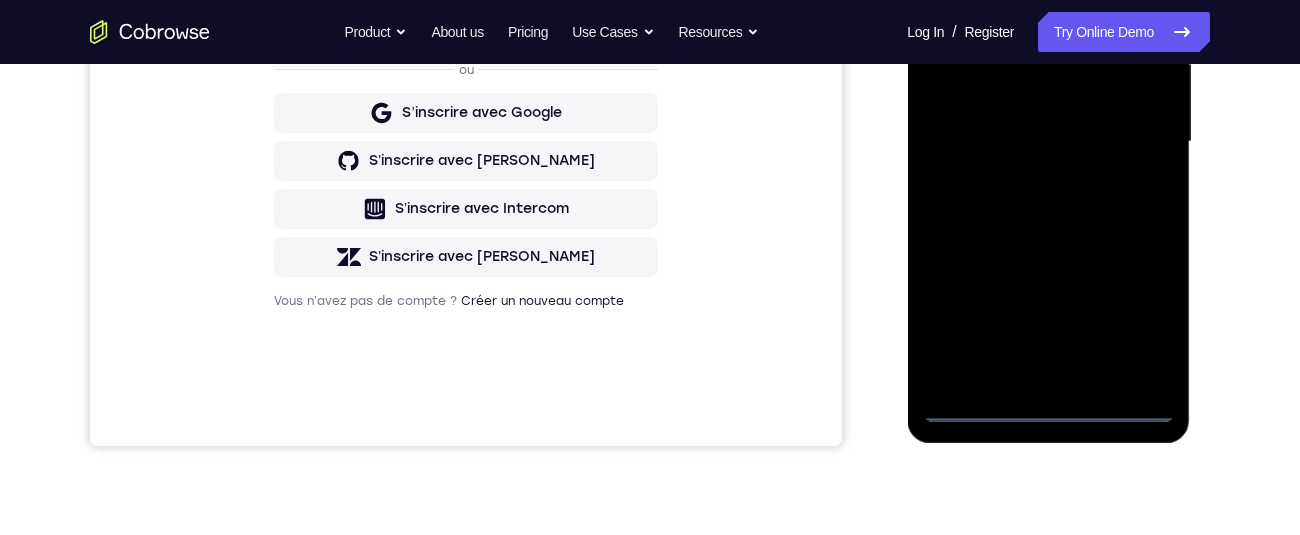 click at bounding box center (1048, 142) 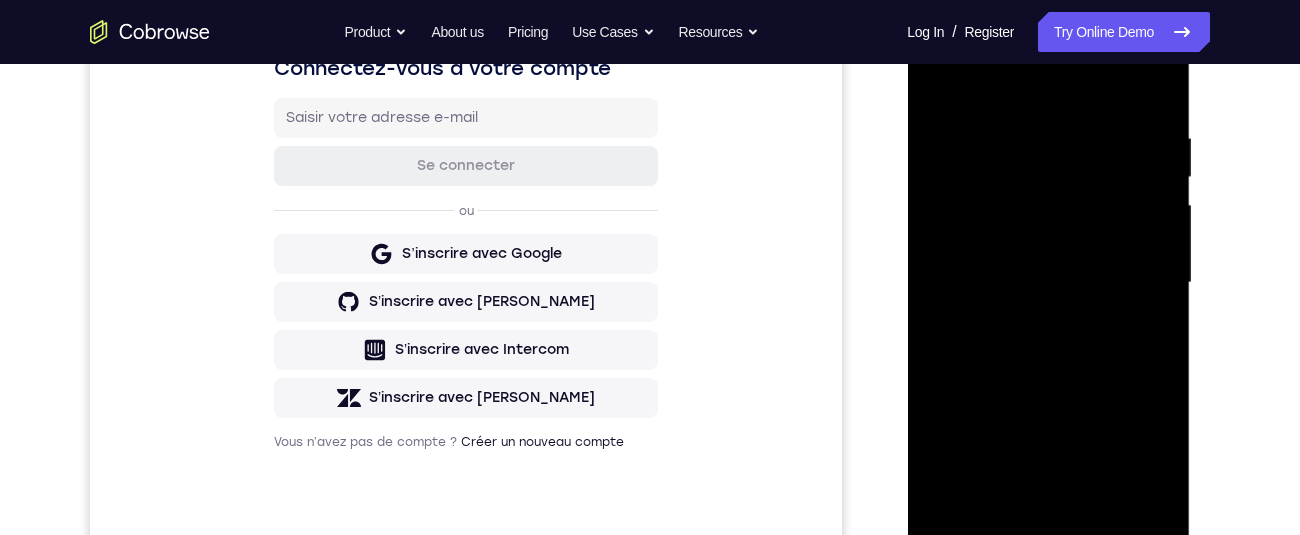 scroll, scrollTop: 277, scrollLeft: 0, axis: vertical 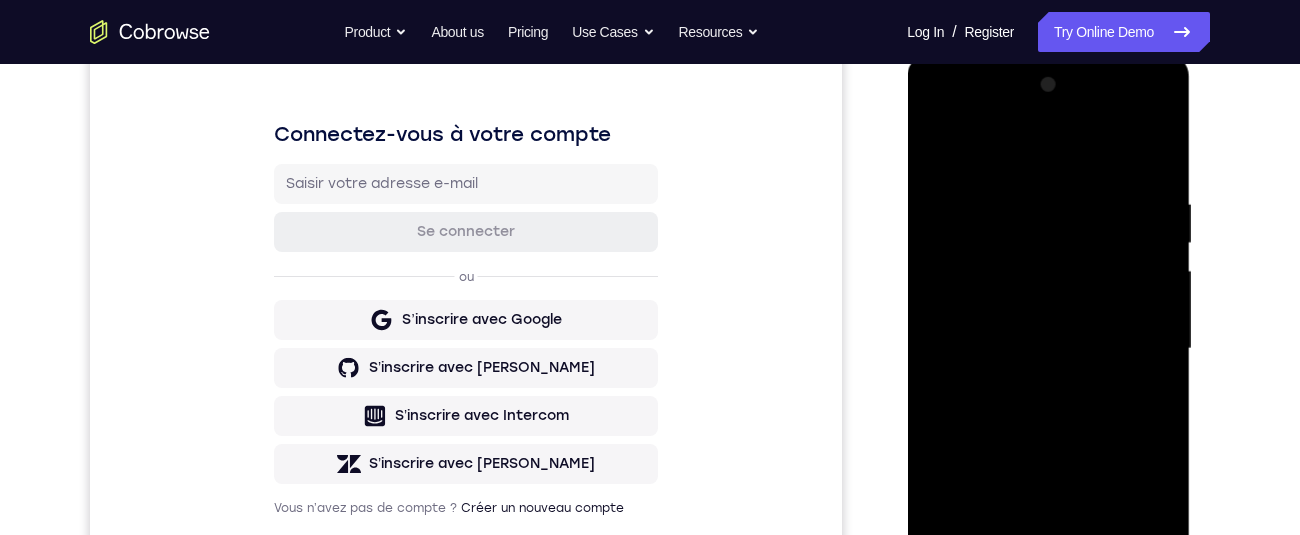 click at bounding box center [1048, 349] 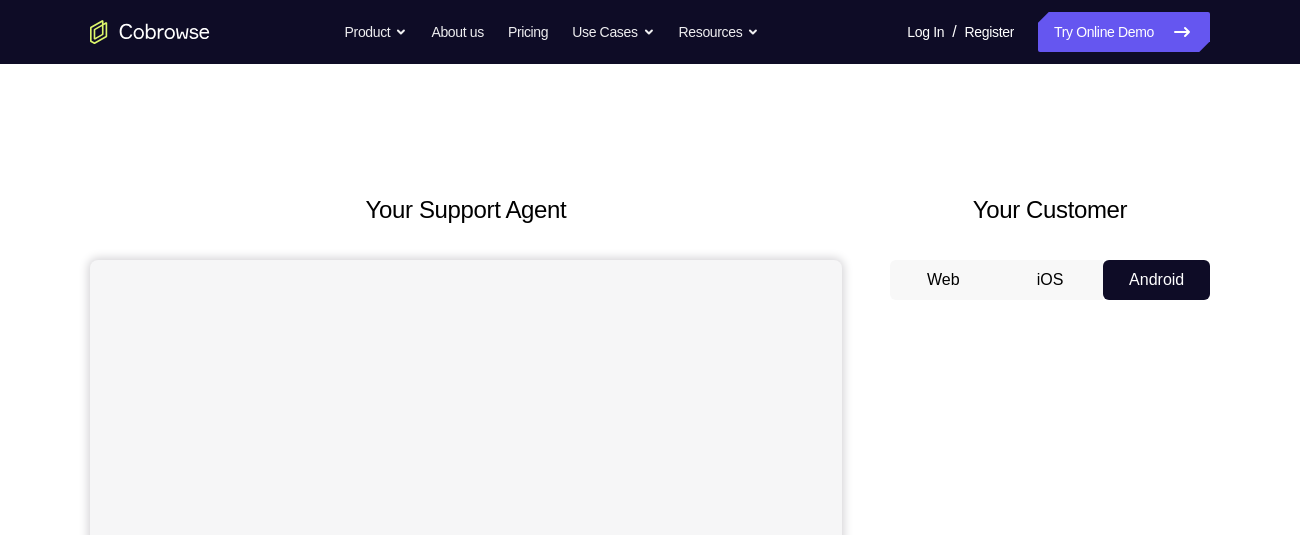 scroll, scrollTop: 0, scrollLeft: 0, axis: both 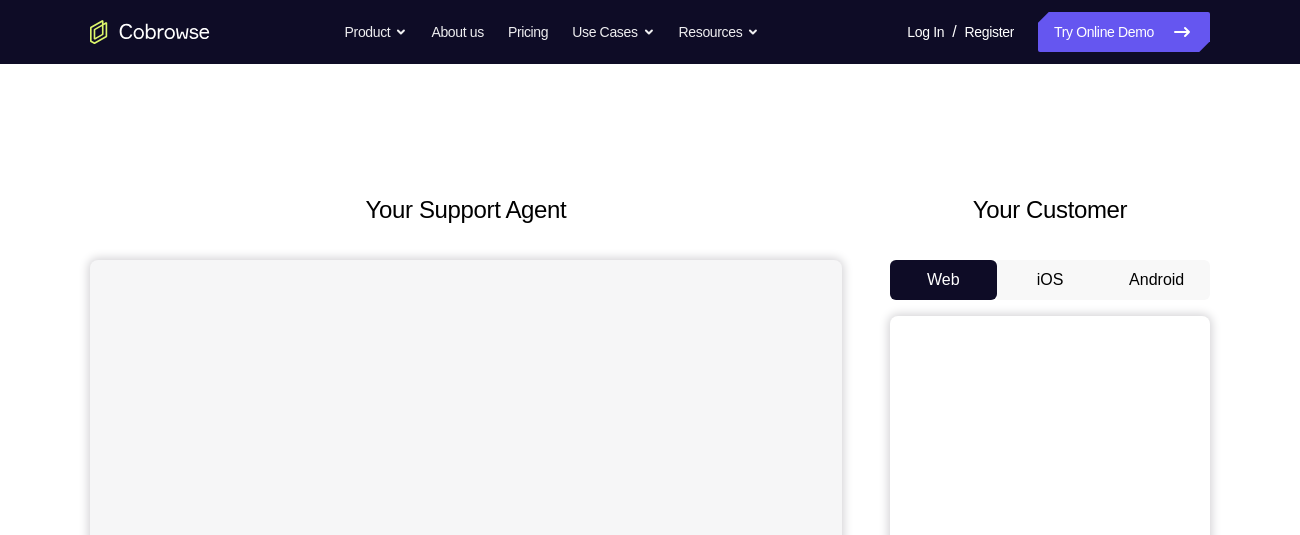 click on "Android" at bounding box center [1156, 280] 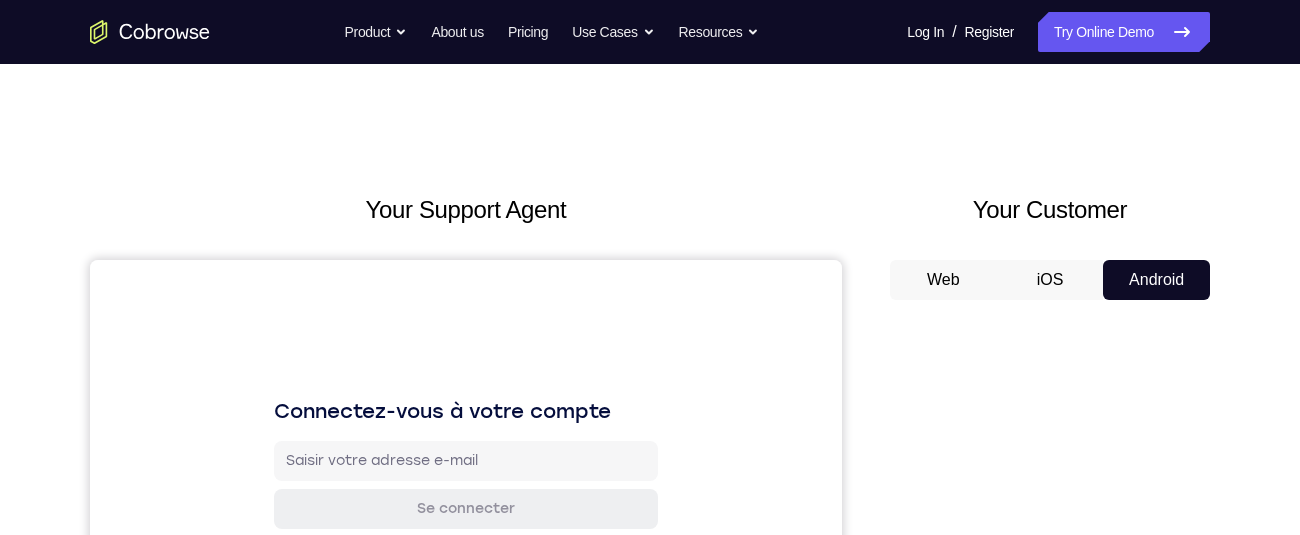 scroll, scrollTop: 0, scrollLeft: 0, axis: both 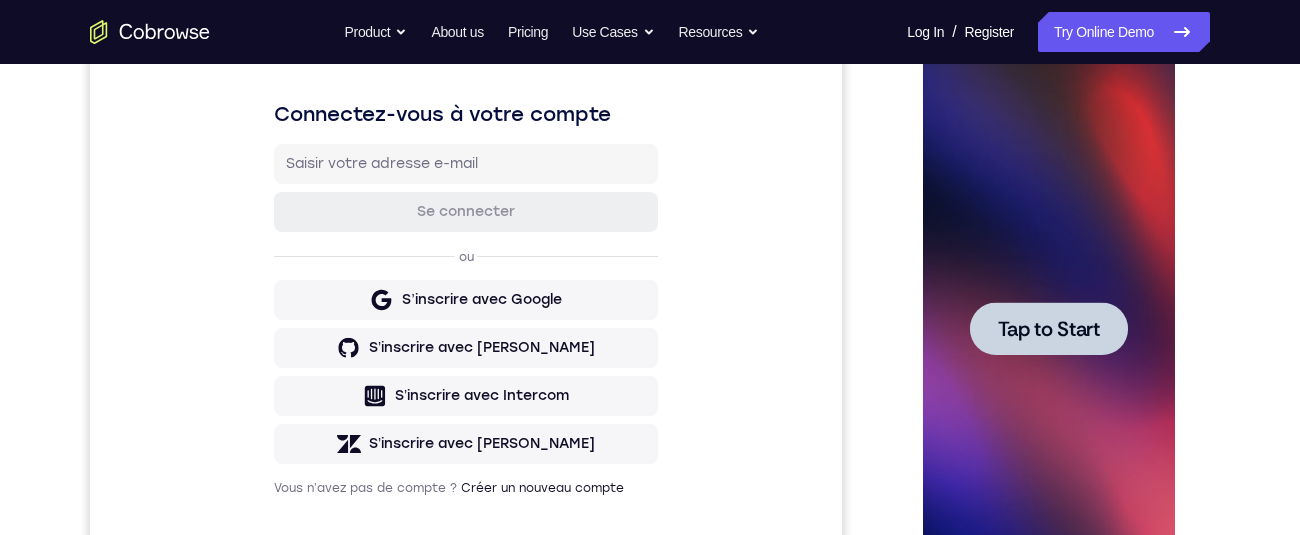 click on "Tap to Start" at bounding box center [1048, 329] 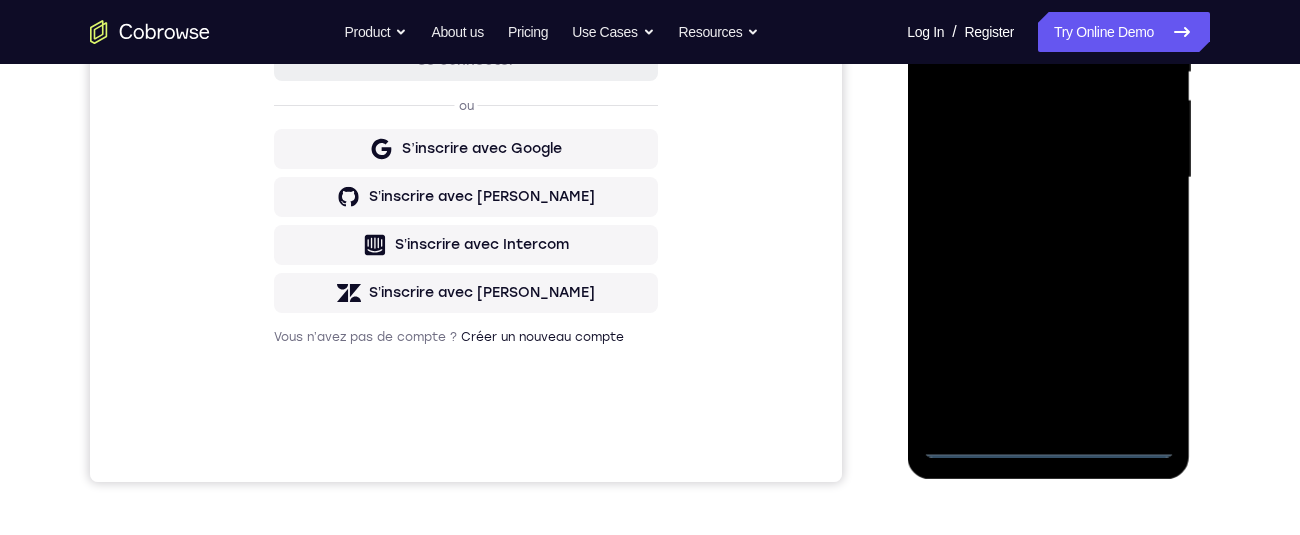 click at bounding box center (1048, 178) 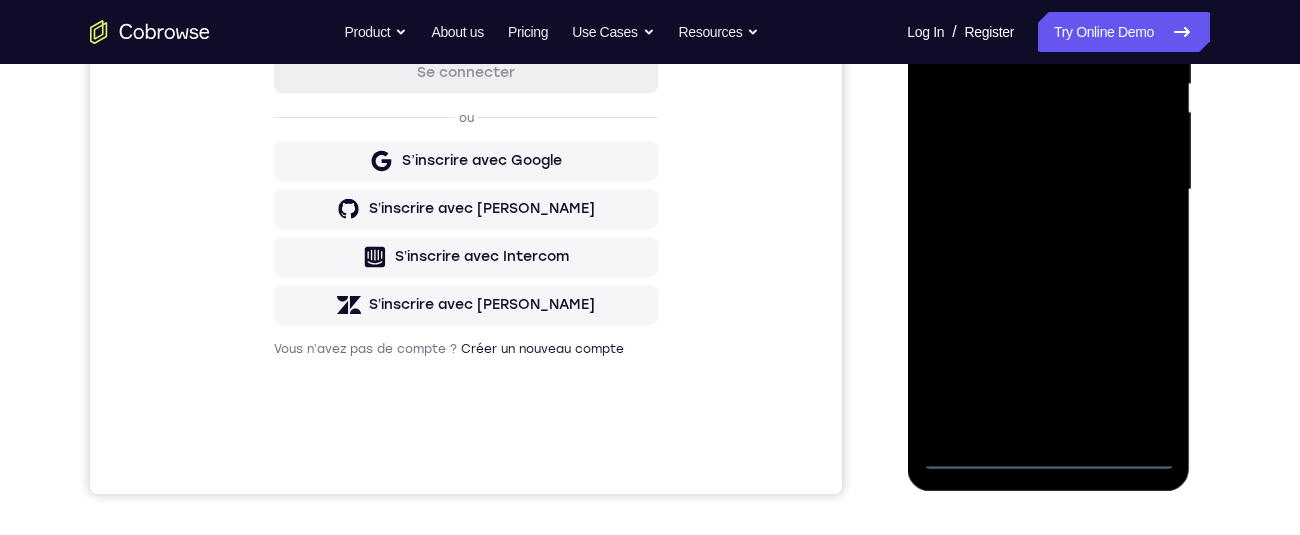 click at bounding box center [1048, 190] 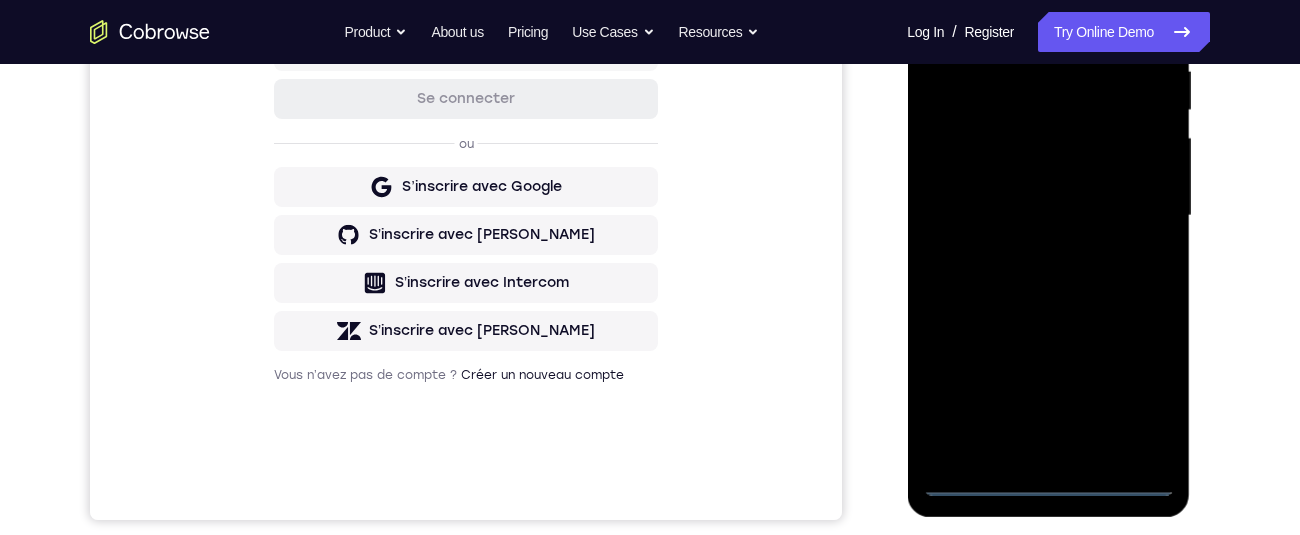 scroll, scrollTop: 270, scrollLeft: 0, axis: vertical 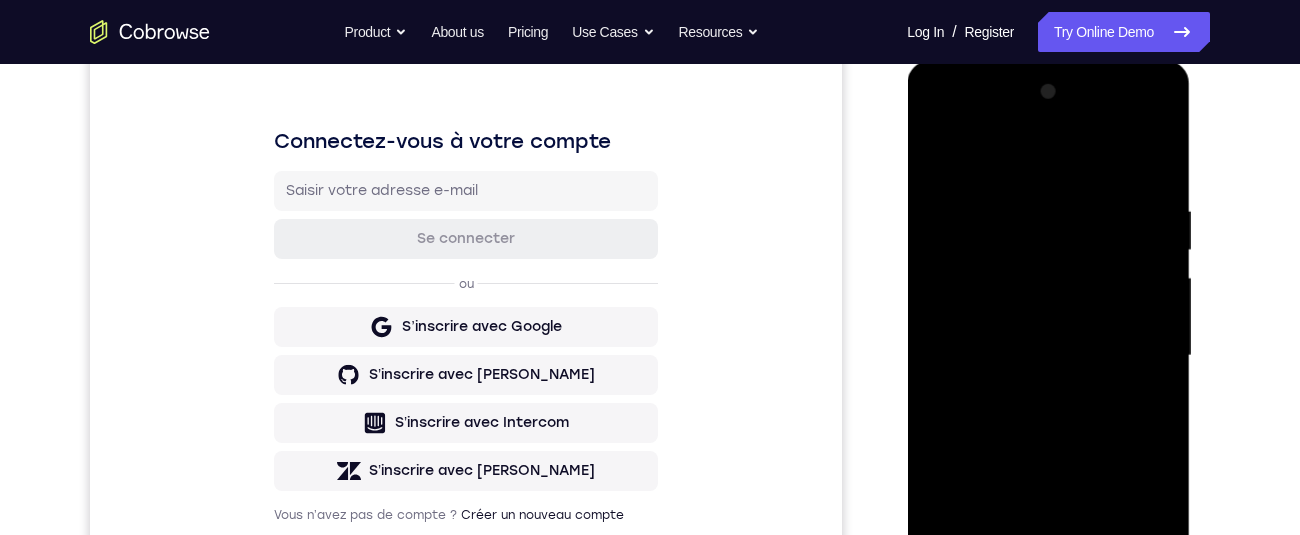 click at bounding box center (1048, 356) 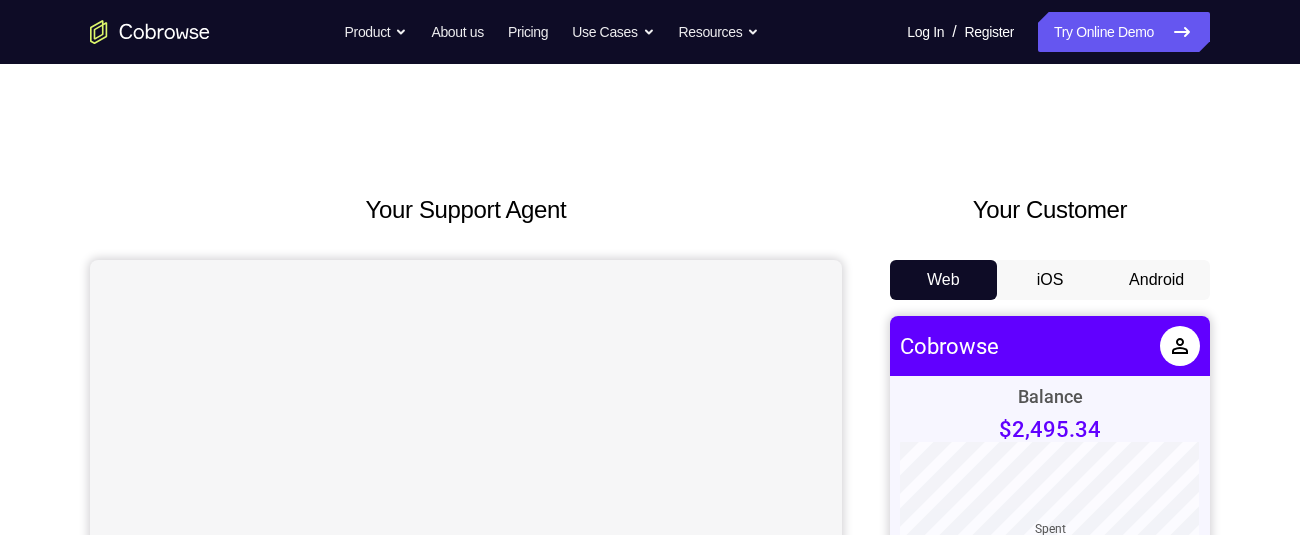 scroll, scrollTop: 0, scrollLeft: 0, axis: both 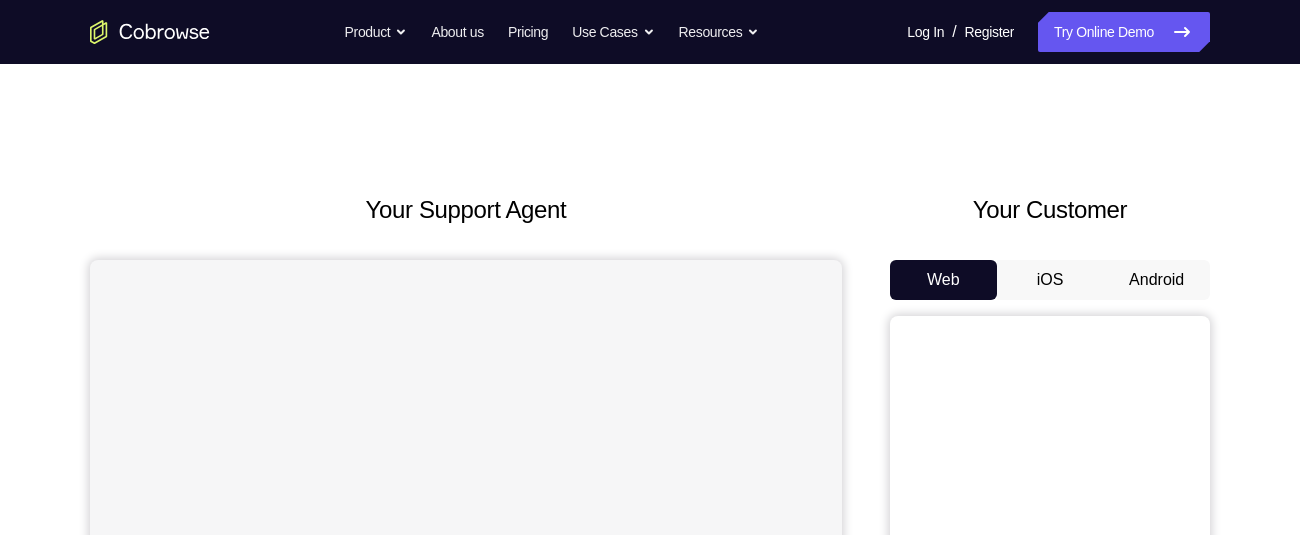 click on "Android" at bounding box center [1156, 280] 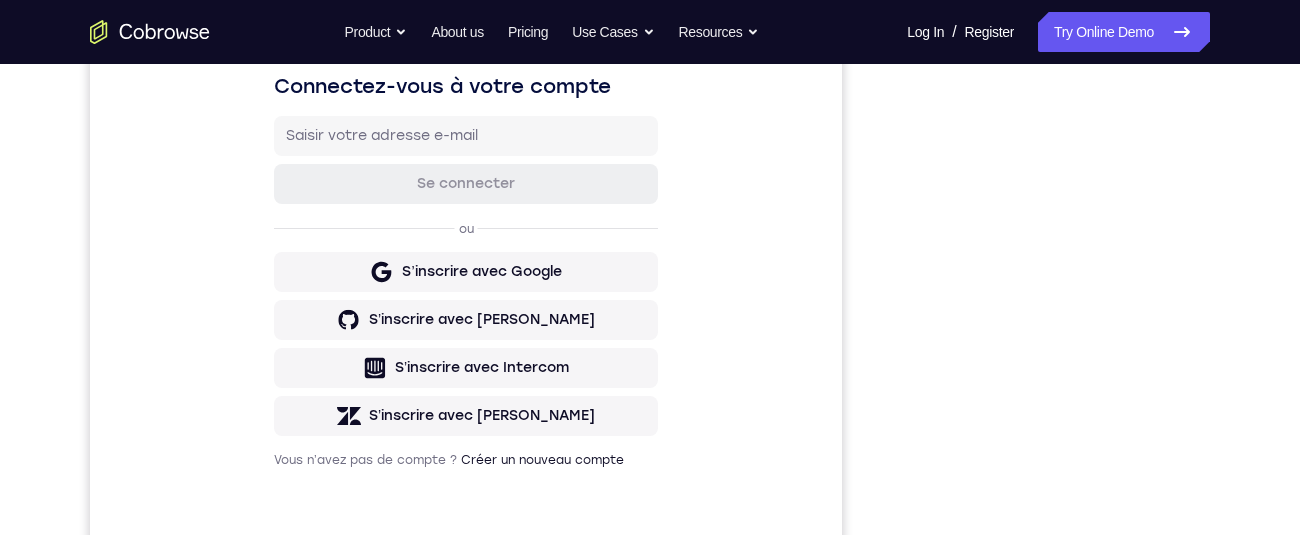scroll, scrollTop: 0, scrollLeft: 0, axis: both 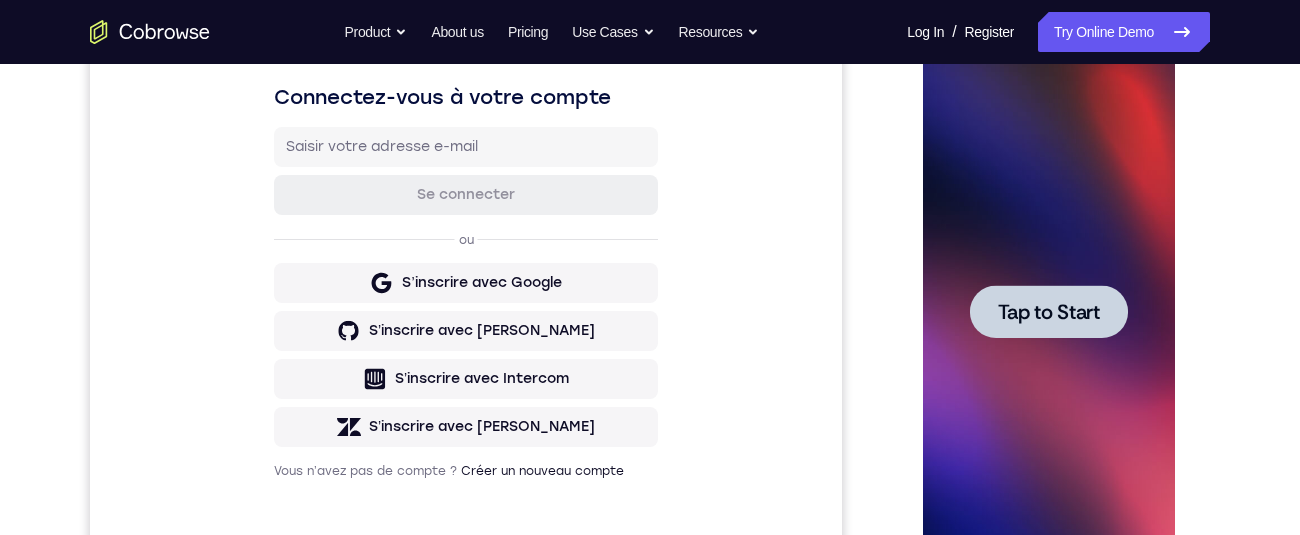 click at bounding box center [1048, 311] 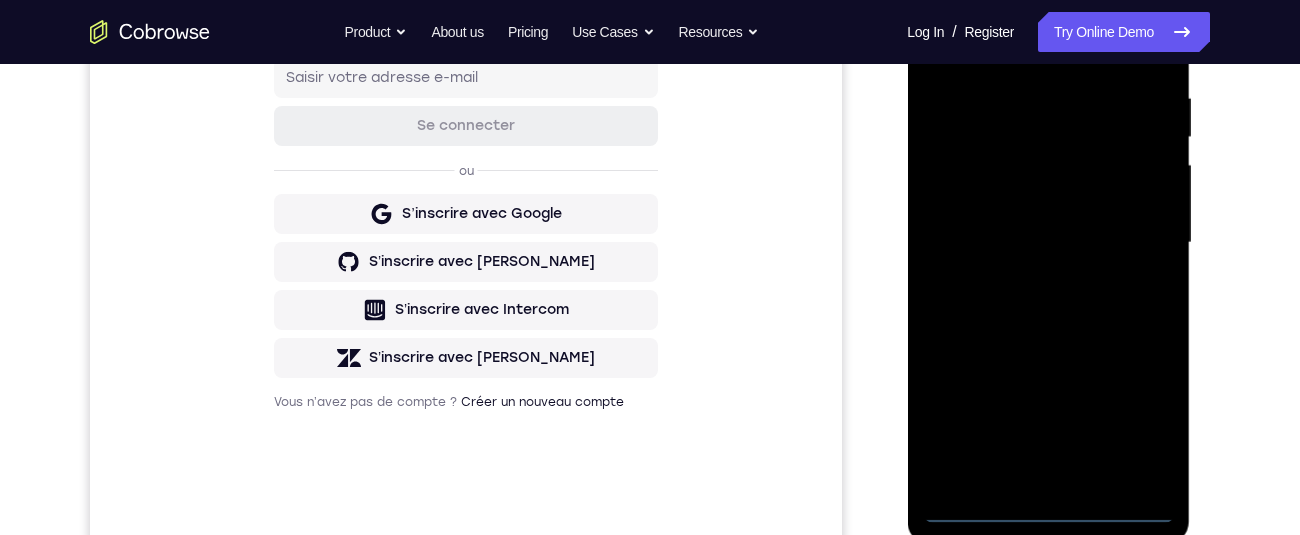 scroll, scrollTop: 534, scrollLeft: 0, axis: vertical 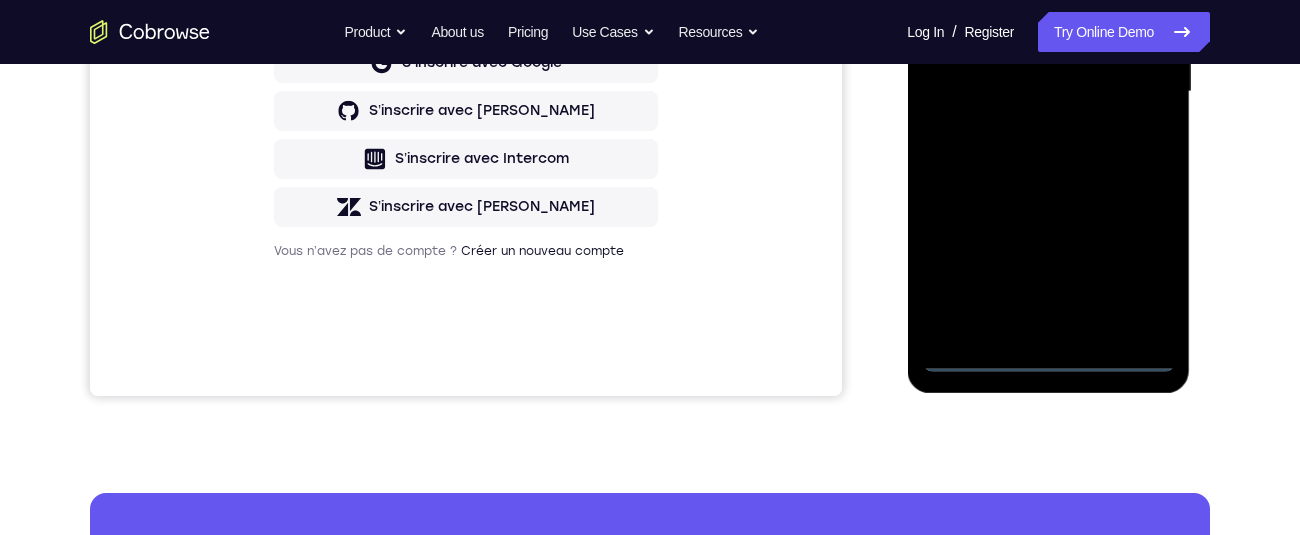 click at bounding box center [1048, 92] 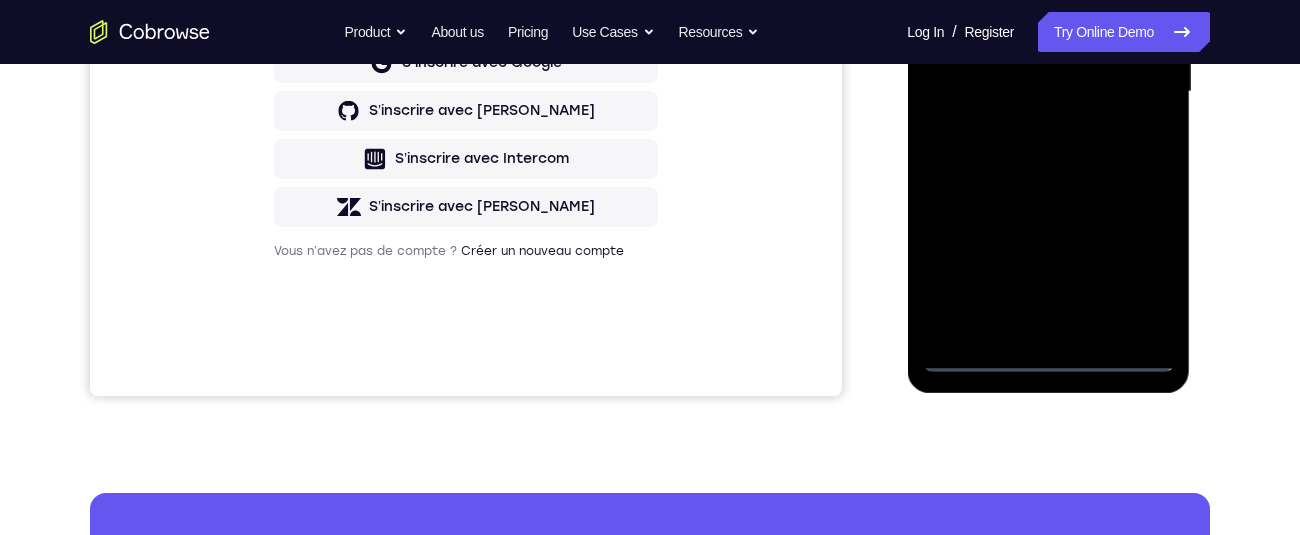 click at bounding box center (1048, 92) 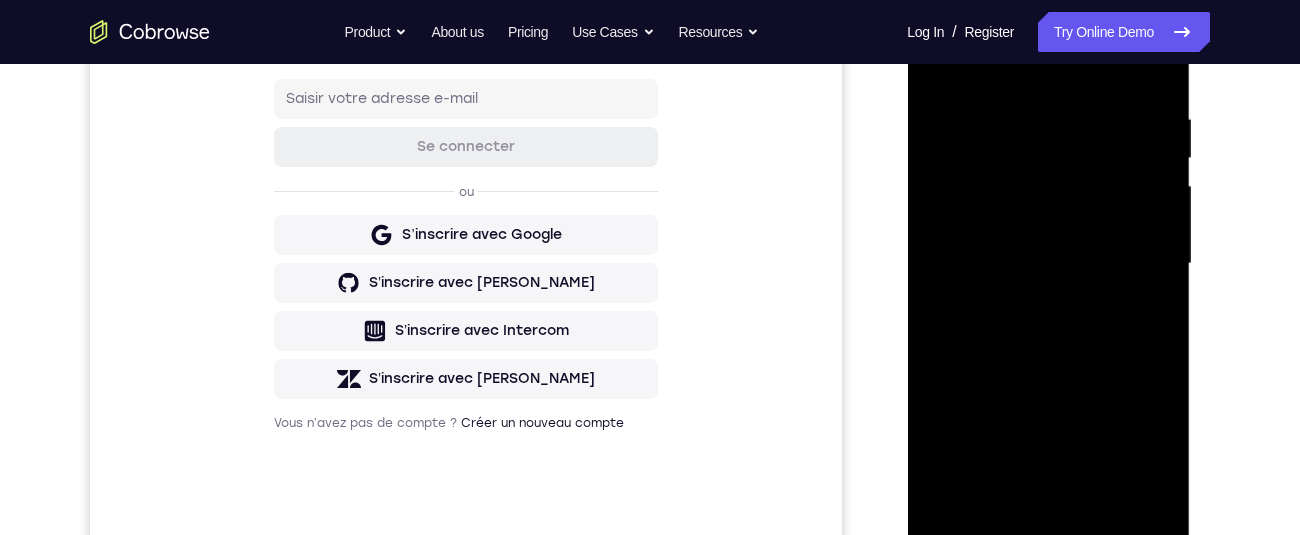 scroll, scrollTop: 223, scrollLeft: 0, axis: vertical 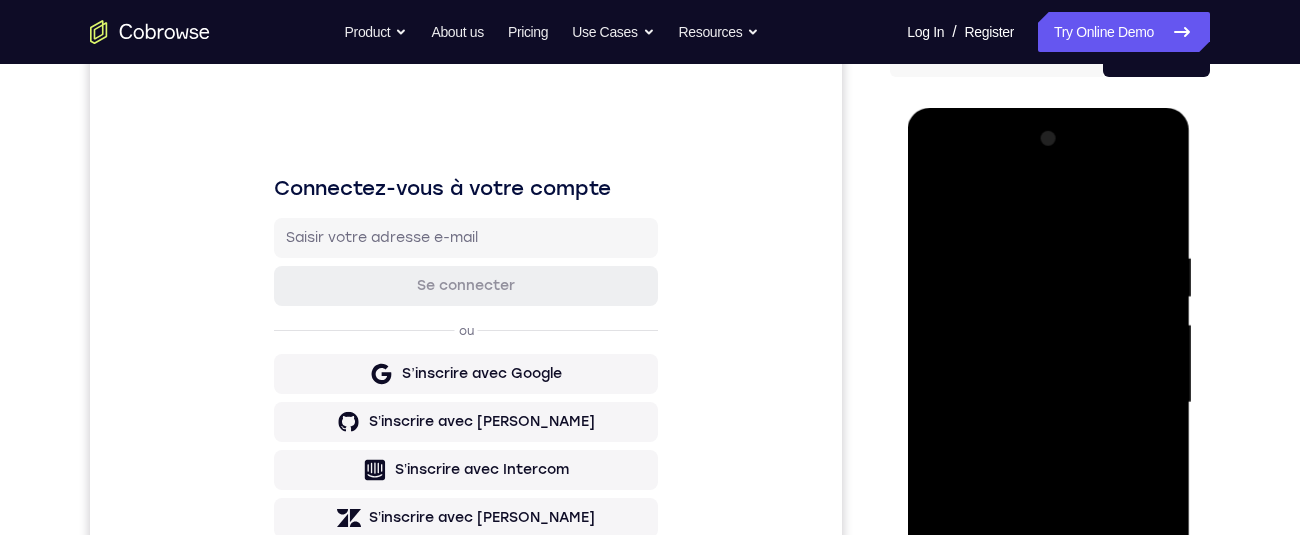 click at bounding box center (1048, 403) 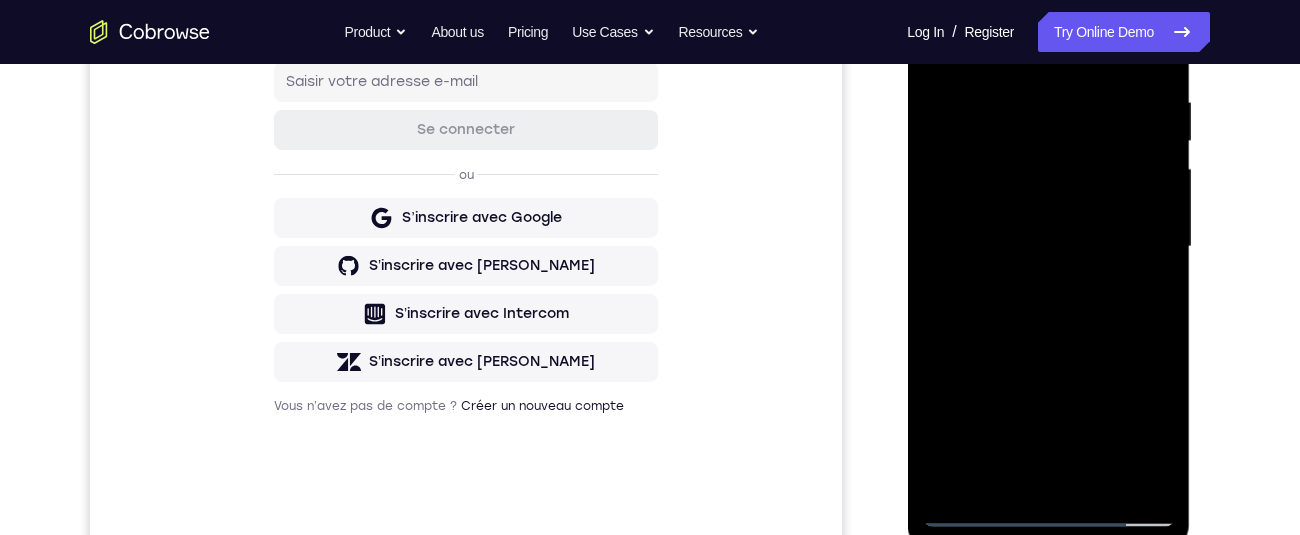 scroll, scrollTop: 374, scrollLeft: 0, axis: vertical 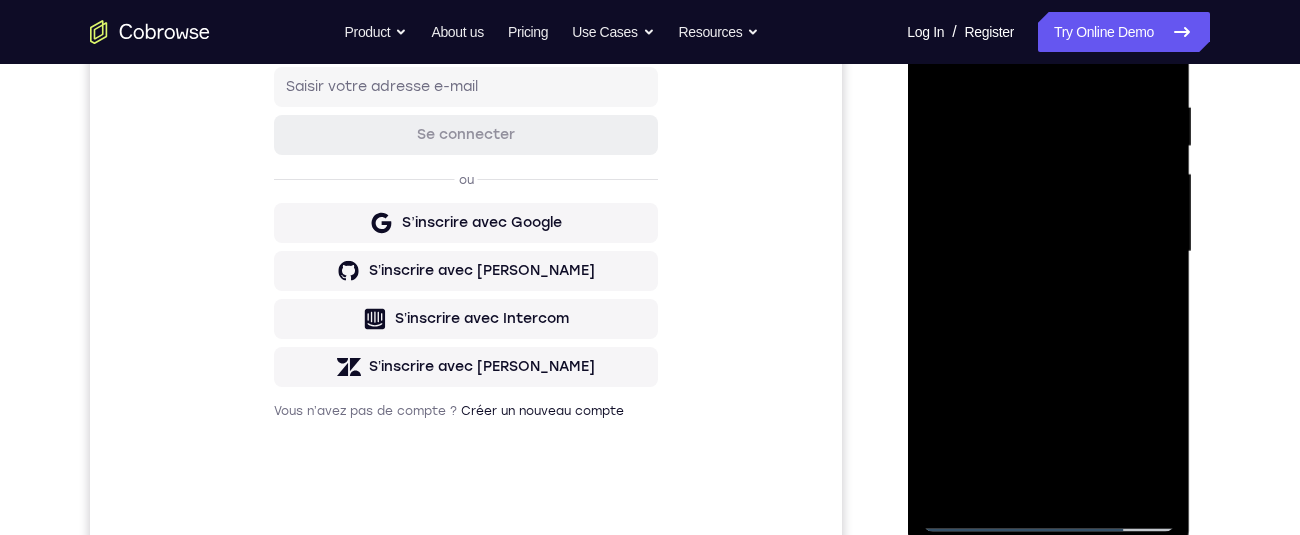 click at bounding box center (1048, 252) 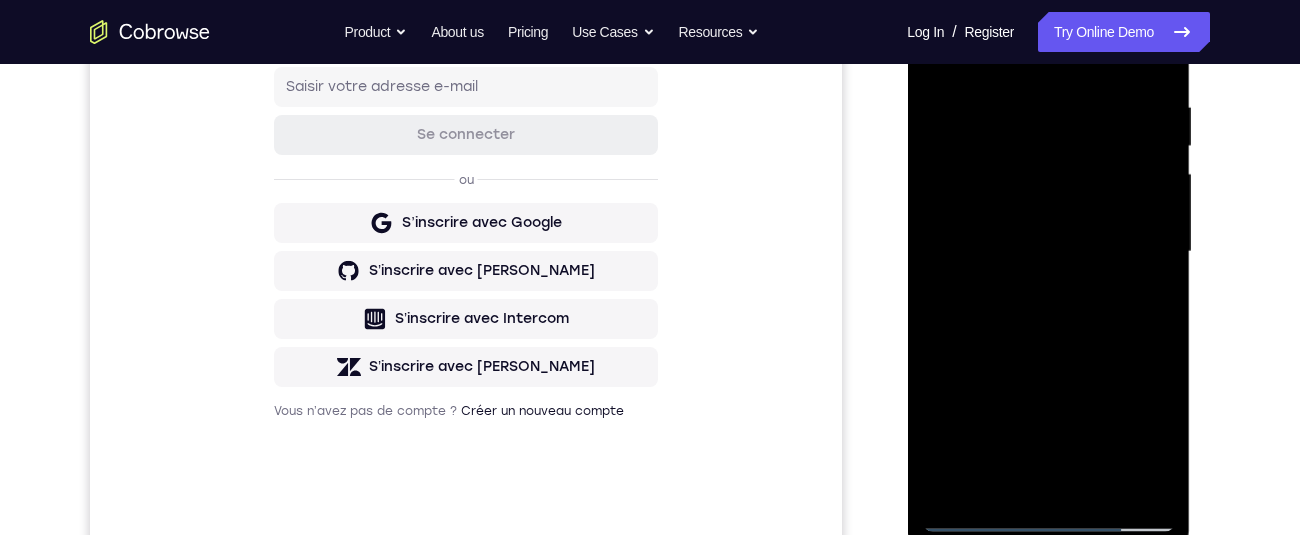 scroll, scrollTop: 373, scrollLeft: 0, axis: vertical 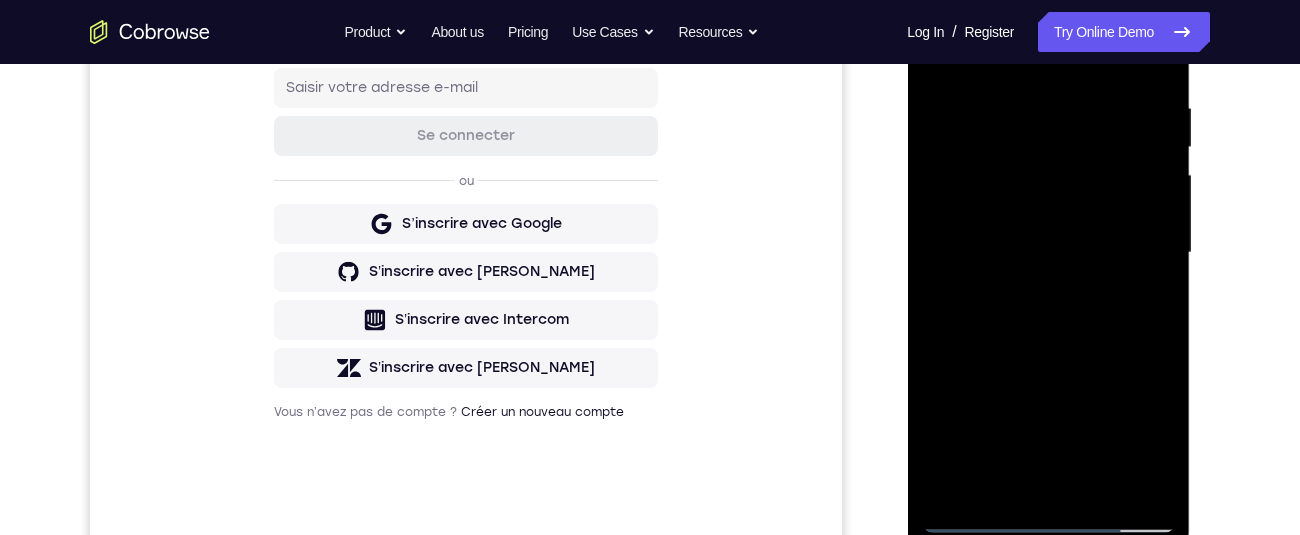 click at bounding box center [1048, 253] 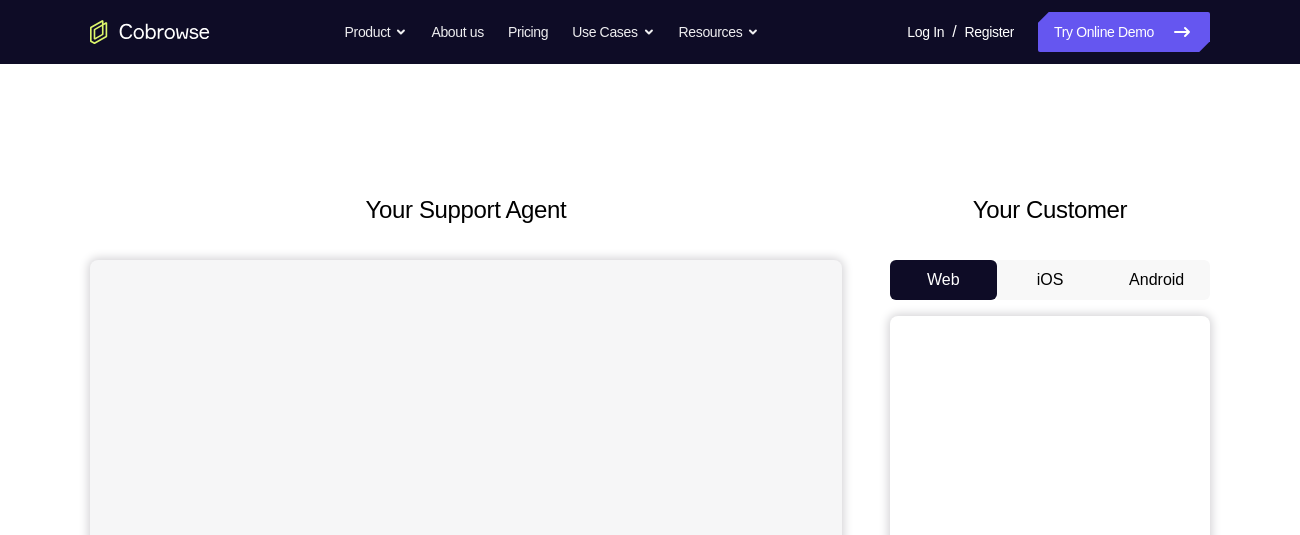 scroll, scrollTop: 0, scrollLeft: 0, axis: both 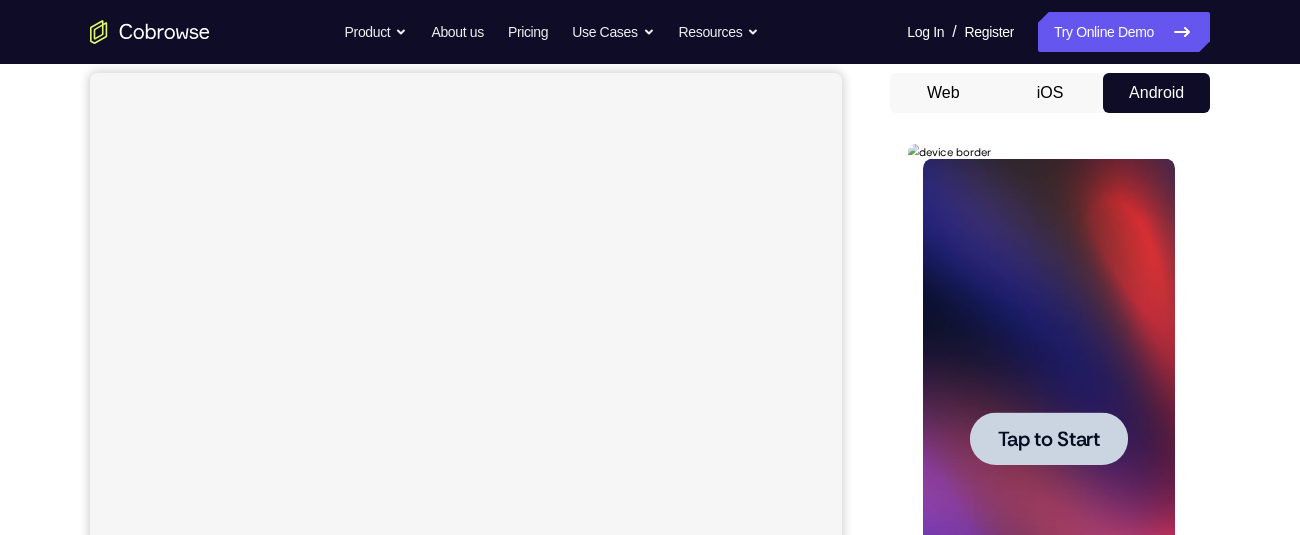 click on "Tap to Start" at bounding box center (1048, 439) 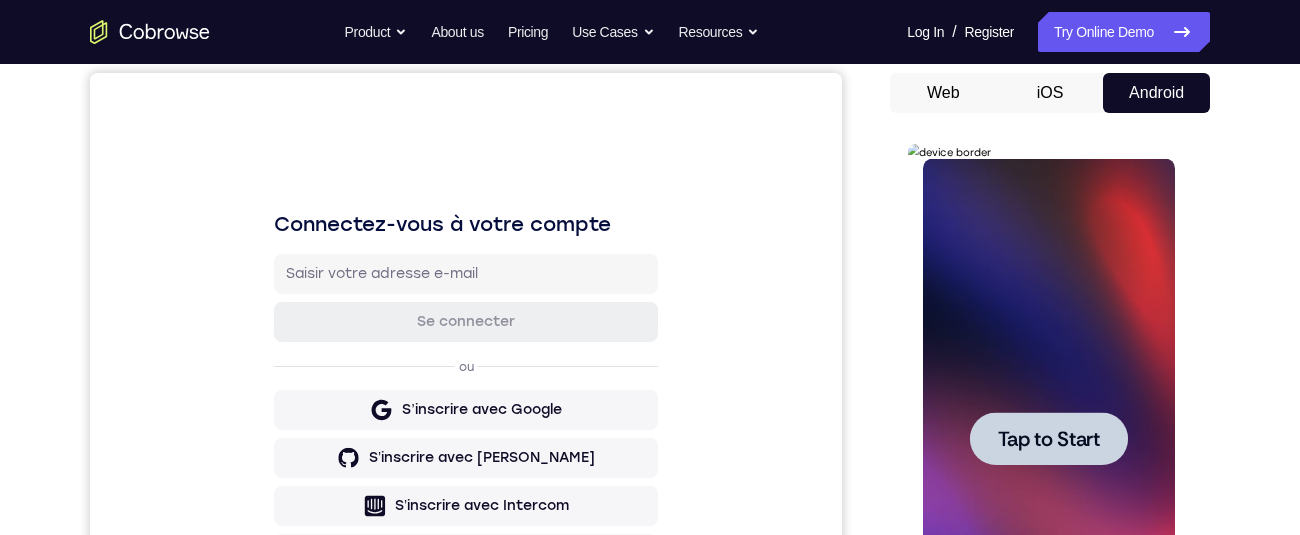 scroll, scrollTop: 0, scrollLeft: 0, axis: both 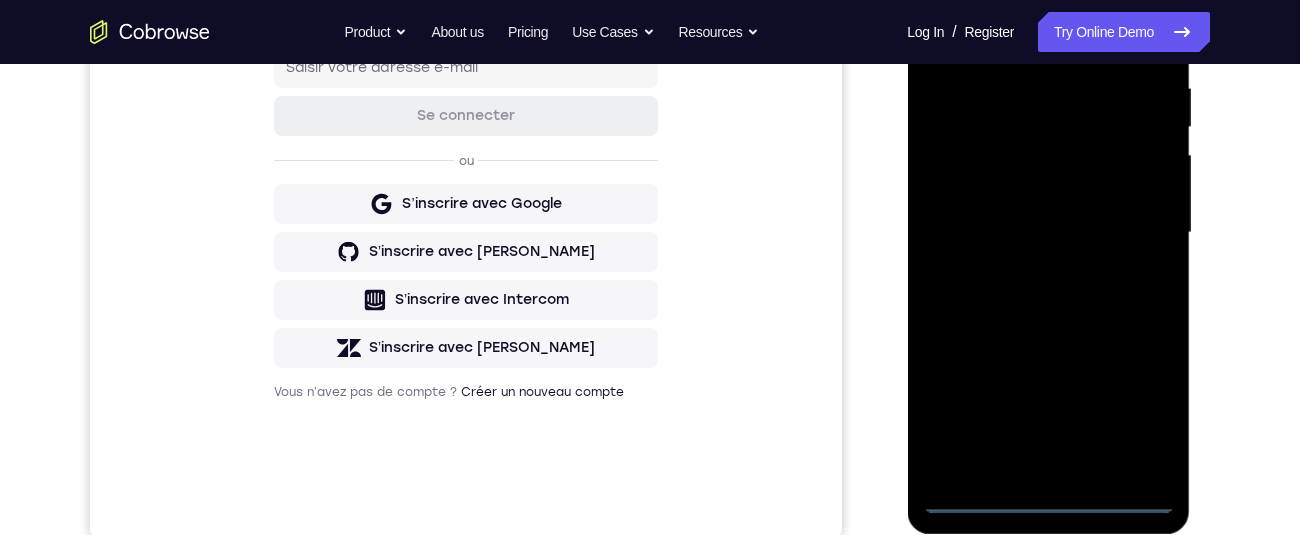 click at bounding box center (1048, 233) 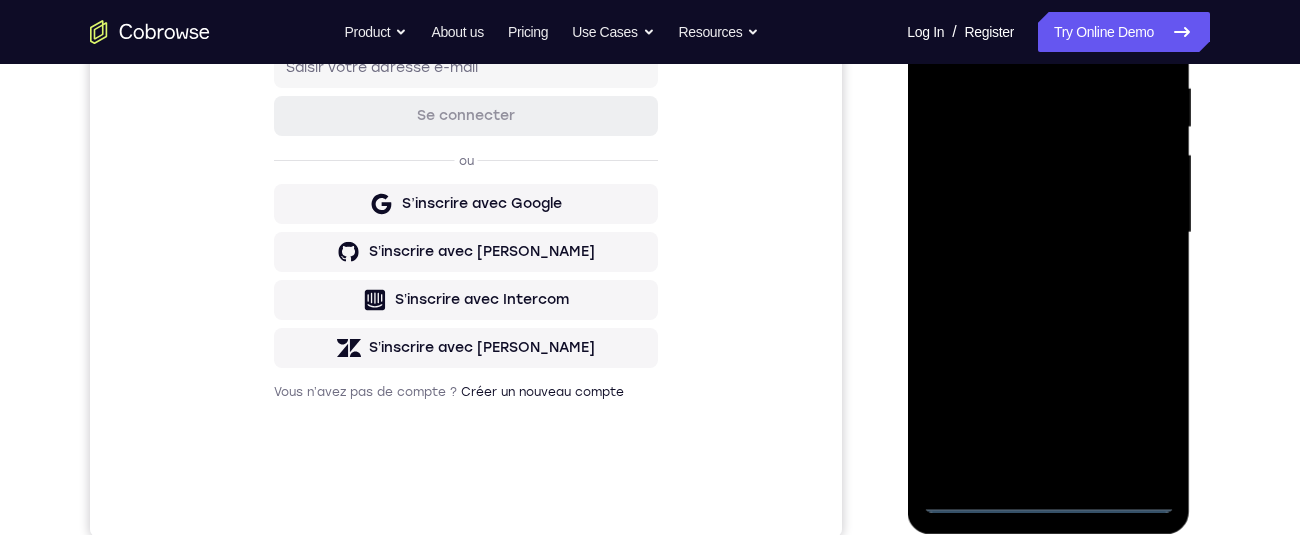 scroll, scrollTop: 403, scrollLeft: 0, axis: vertical 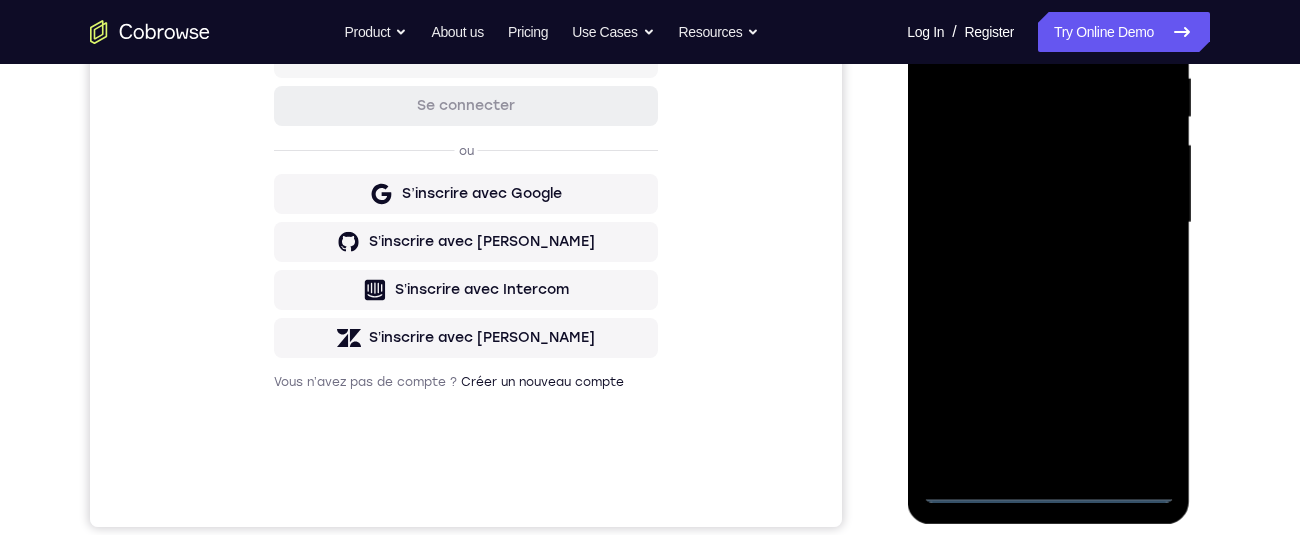 click at bounding box center (1048, 223) 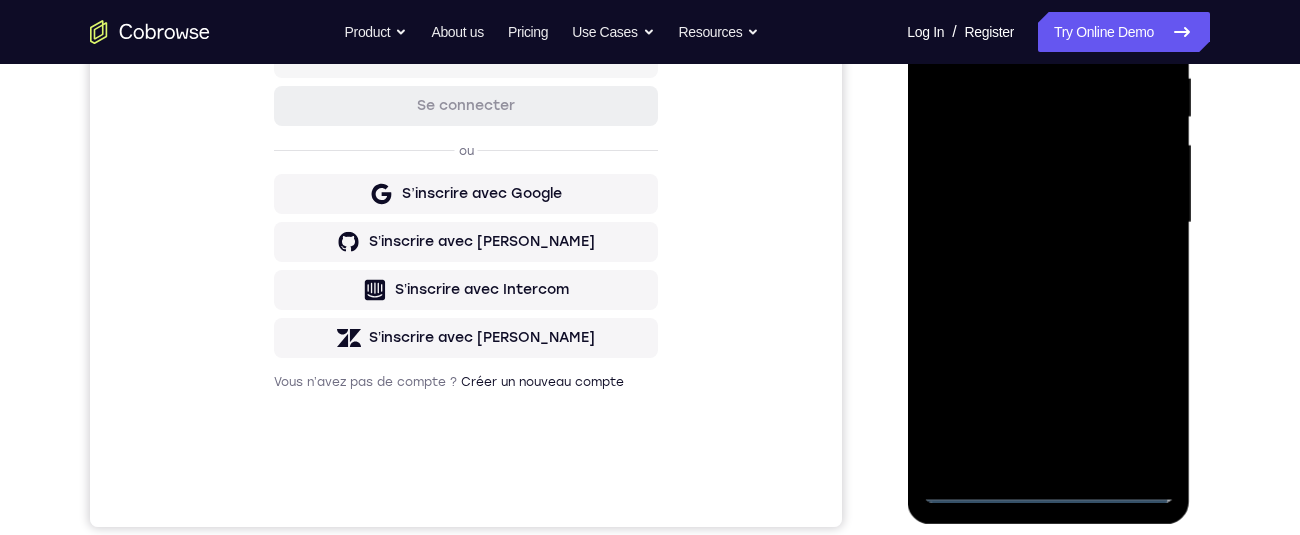 click at bounding box center [1048, 223] 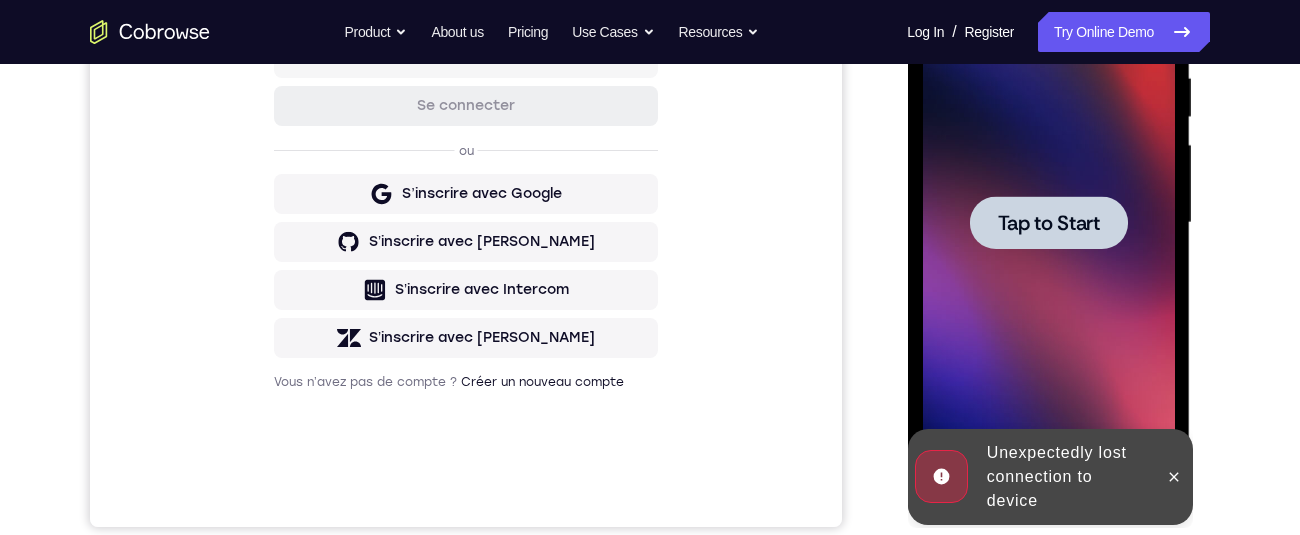 click on "Tap to Start" at bounding box center (1048, 223) 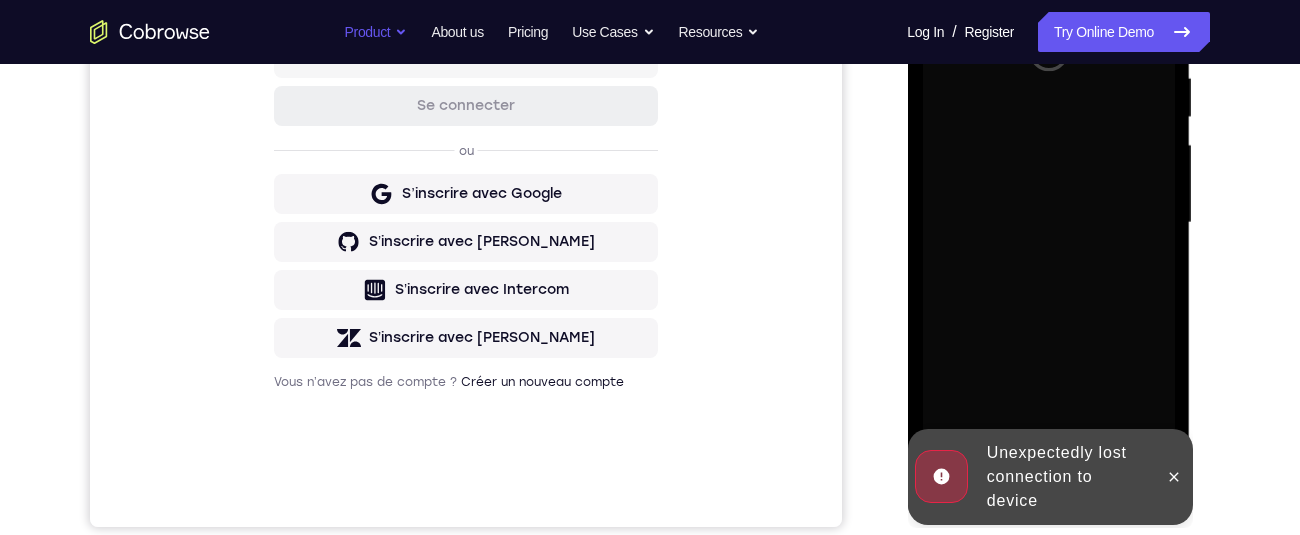 scroll, scrollTop: 261, scrollLeft: 0, axis: vertical 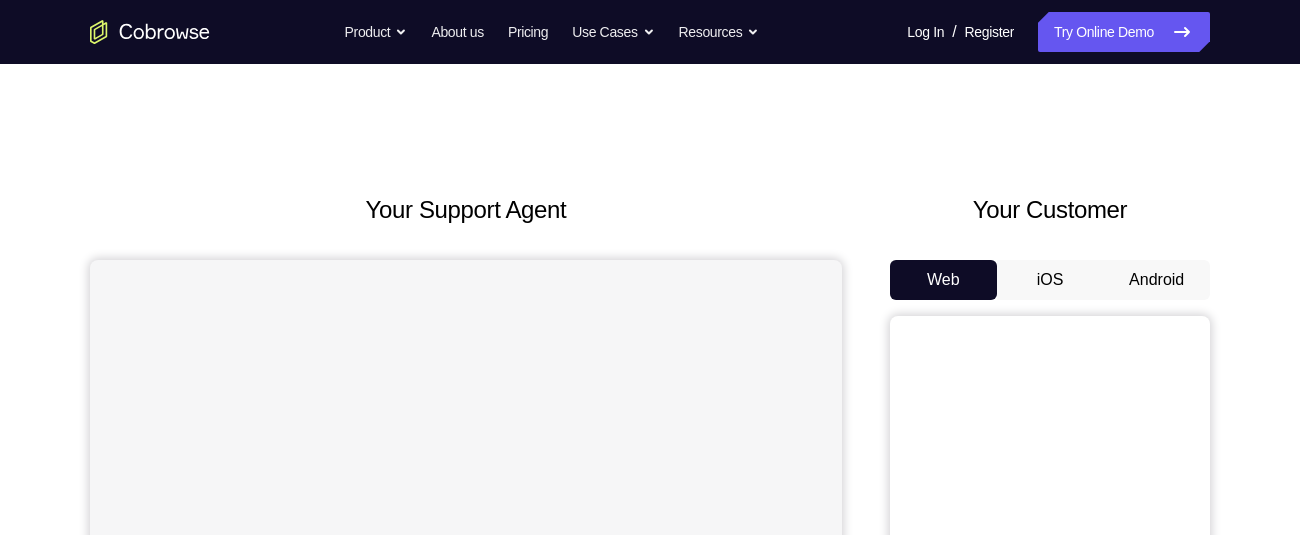 click on "Android" at bounding box center [1156, 280] 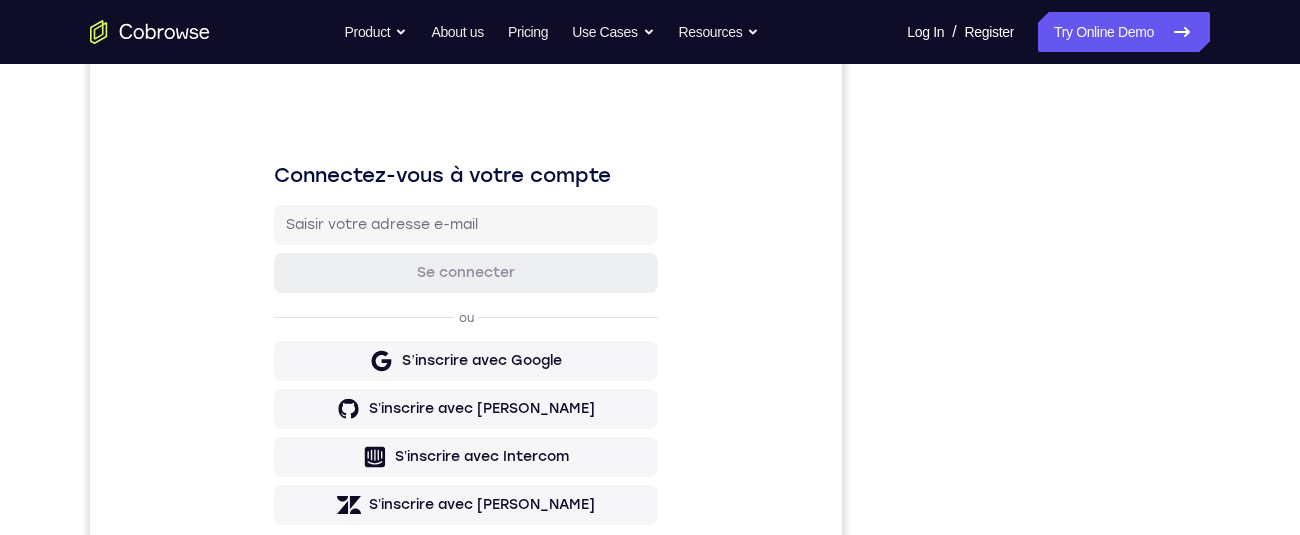 scroll, scrollTop: 0, scrollLeft: 0, axis: both 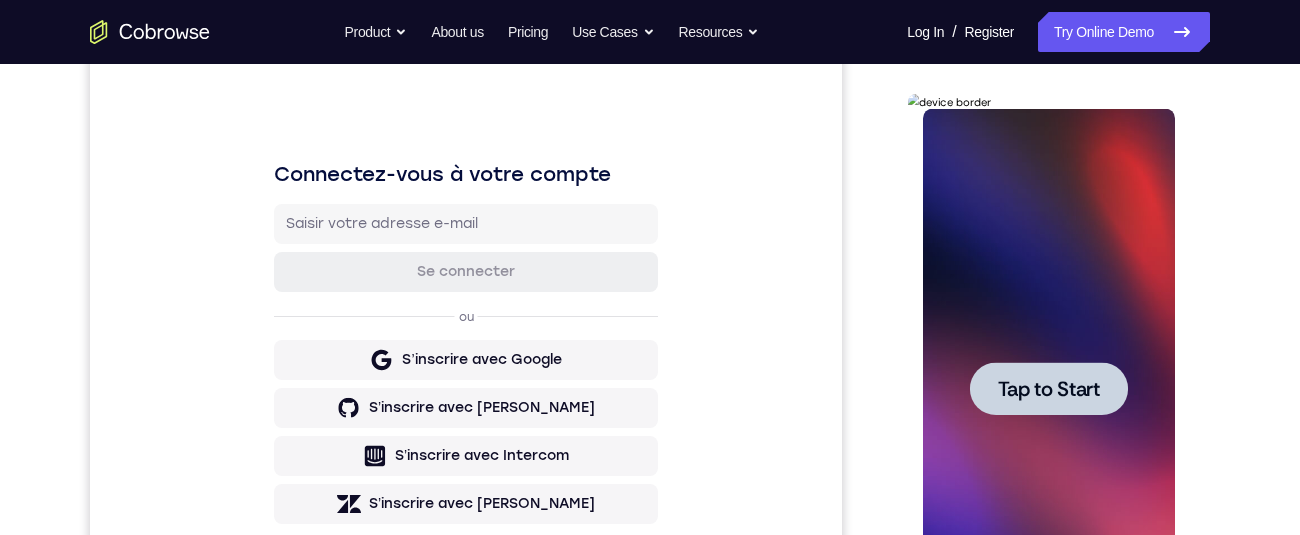 click on "Tap to Start" at bounding box center (1048, 389) 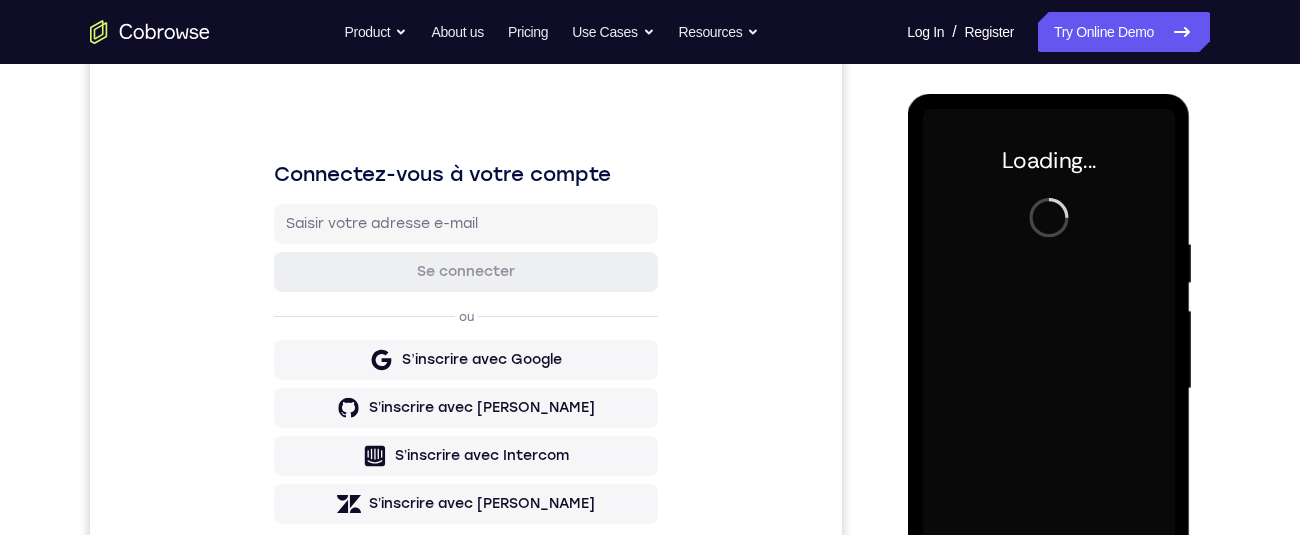 scroll, scrollTop: 421, scrollLeft: 0, axis: vertical 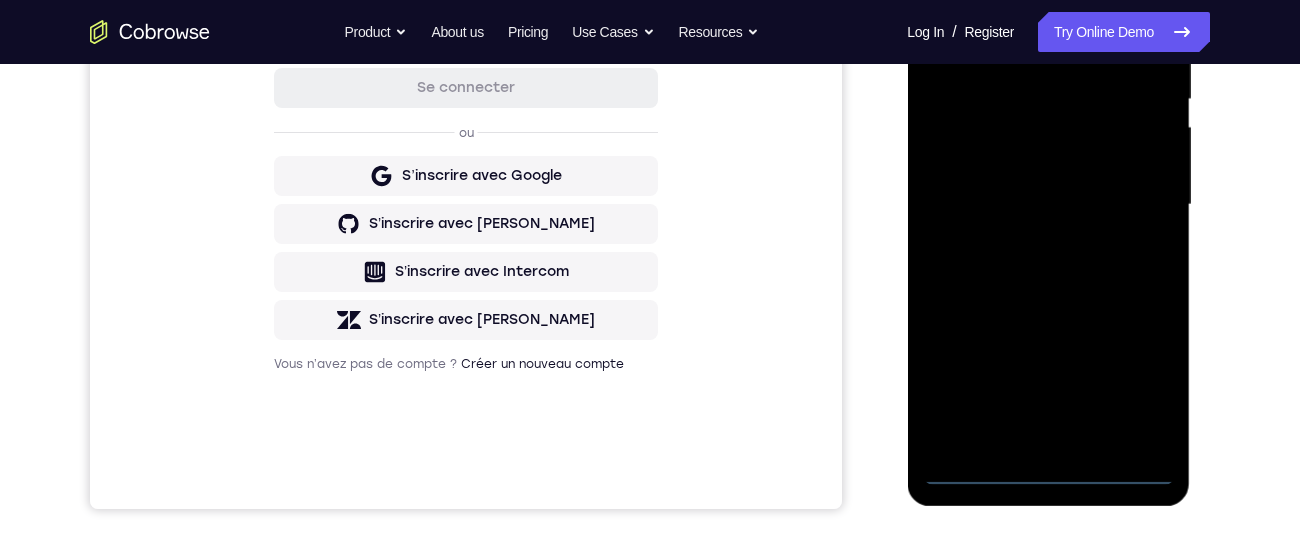 click at bounding box center (1048, 205) 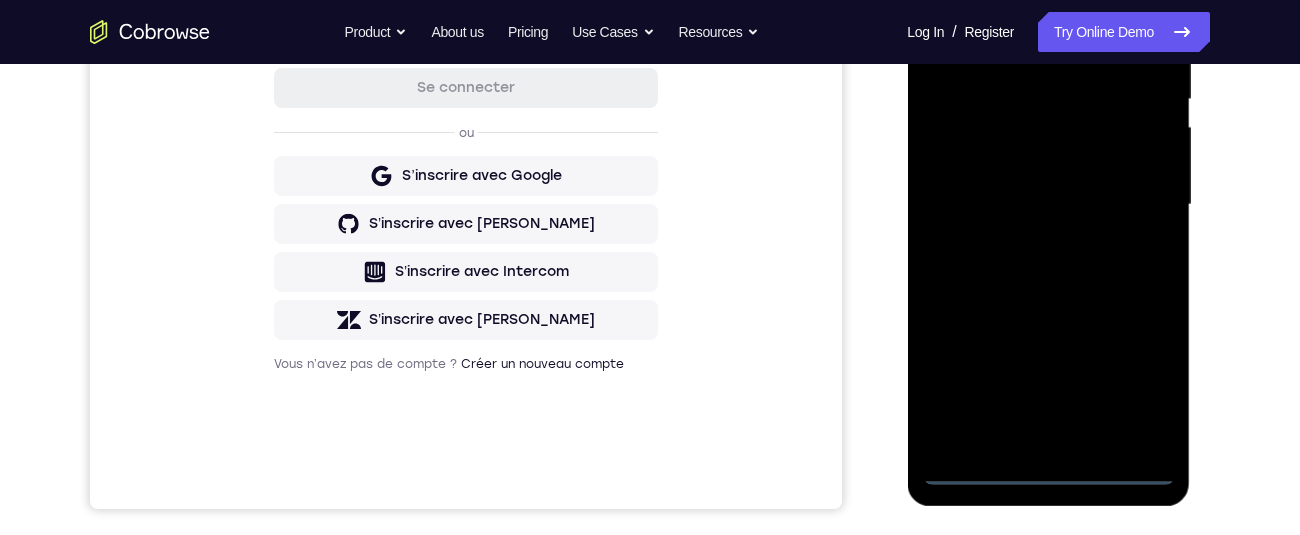 click at bounding box center (1048, 205) 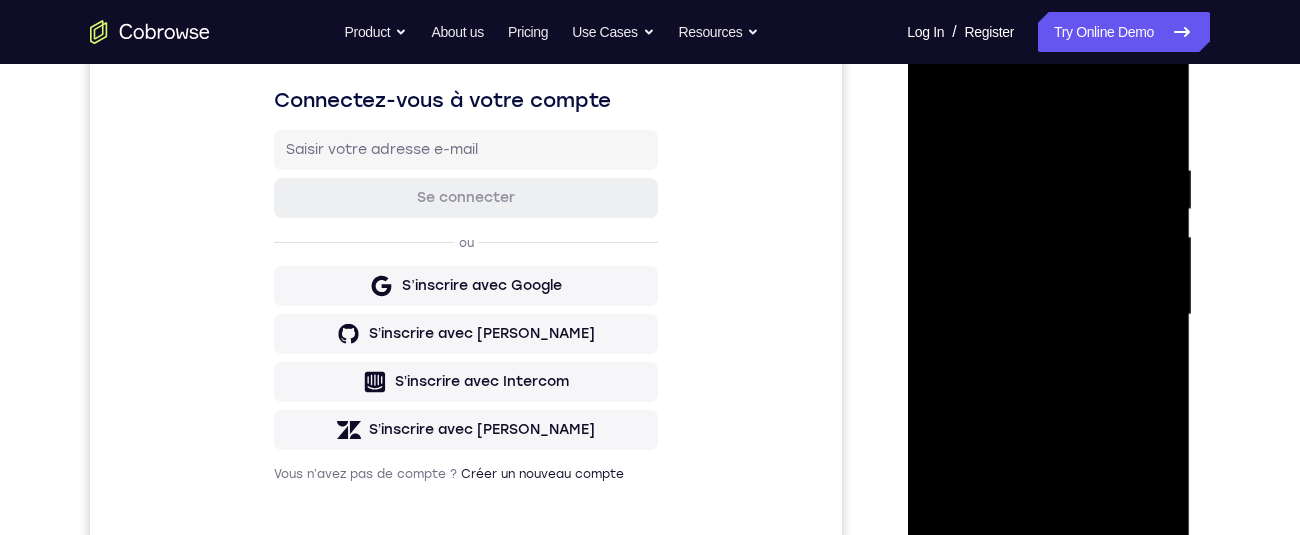 click at bounding box center (1048, 315) 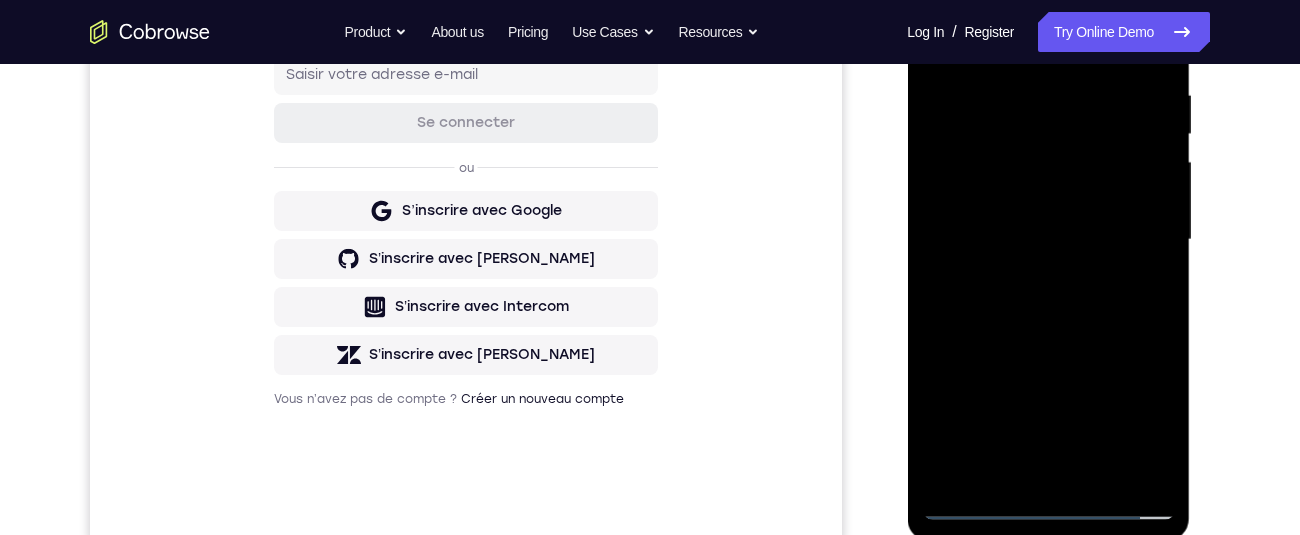 click at bounding box center [1048, 240] 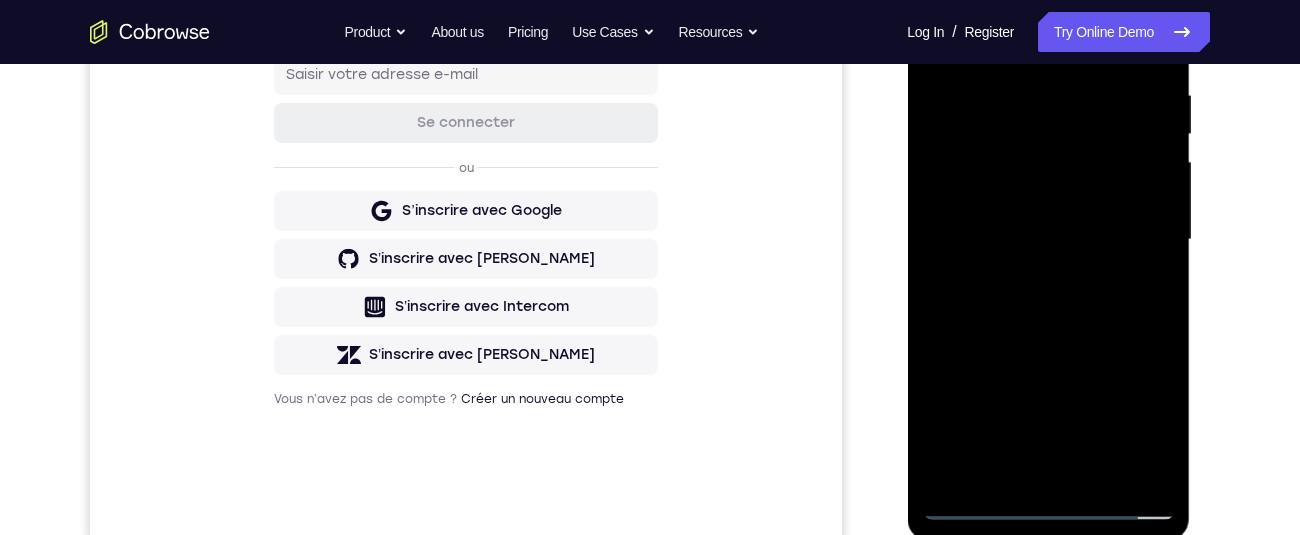 click at bounding box center (1048, 240) 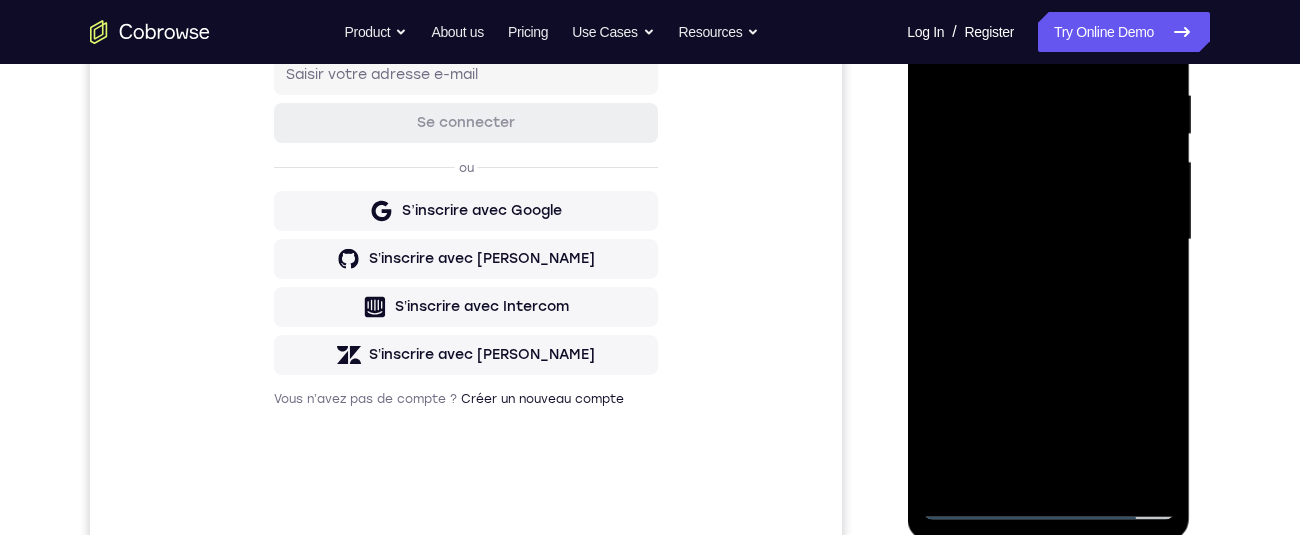 drag, startPoint x: 996, startPoint y: 82, endPoint x: 1656, endPoint y: 471, distance: 766.10767 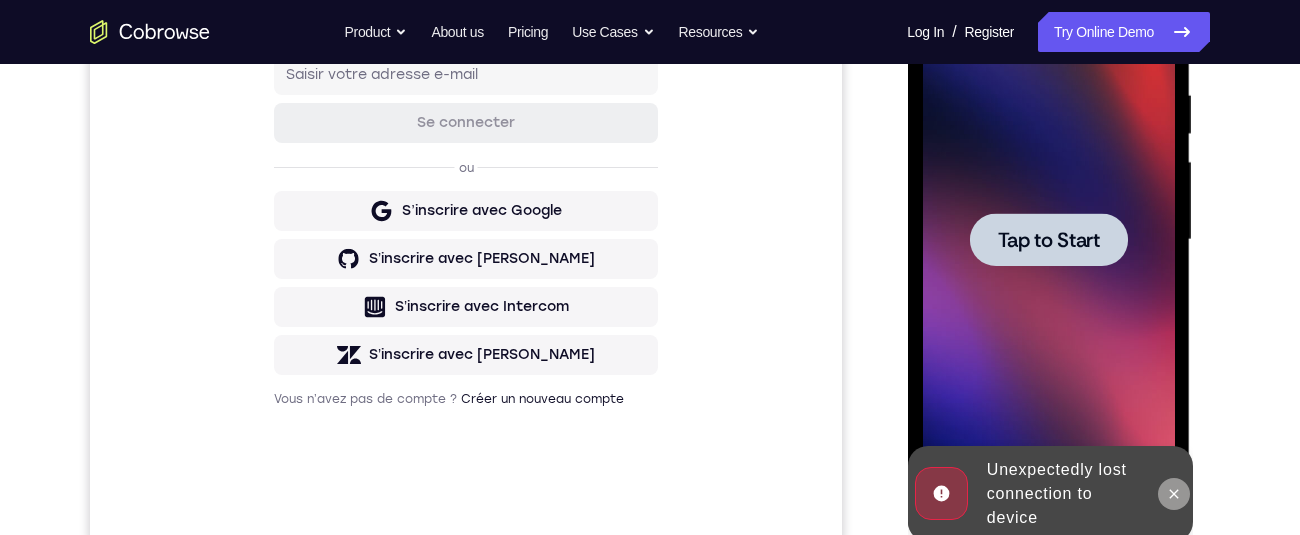 click 